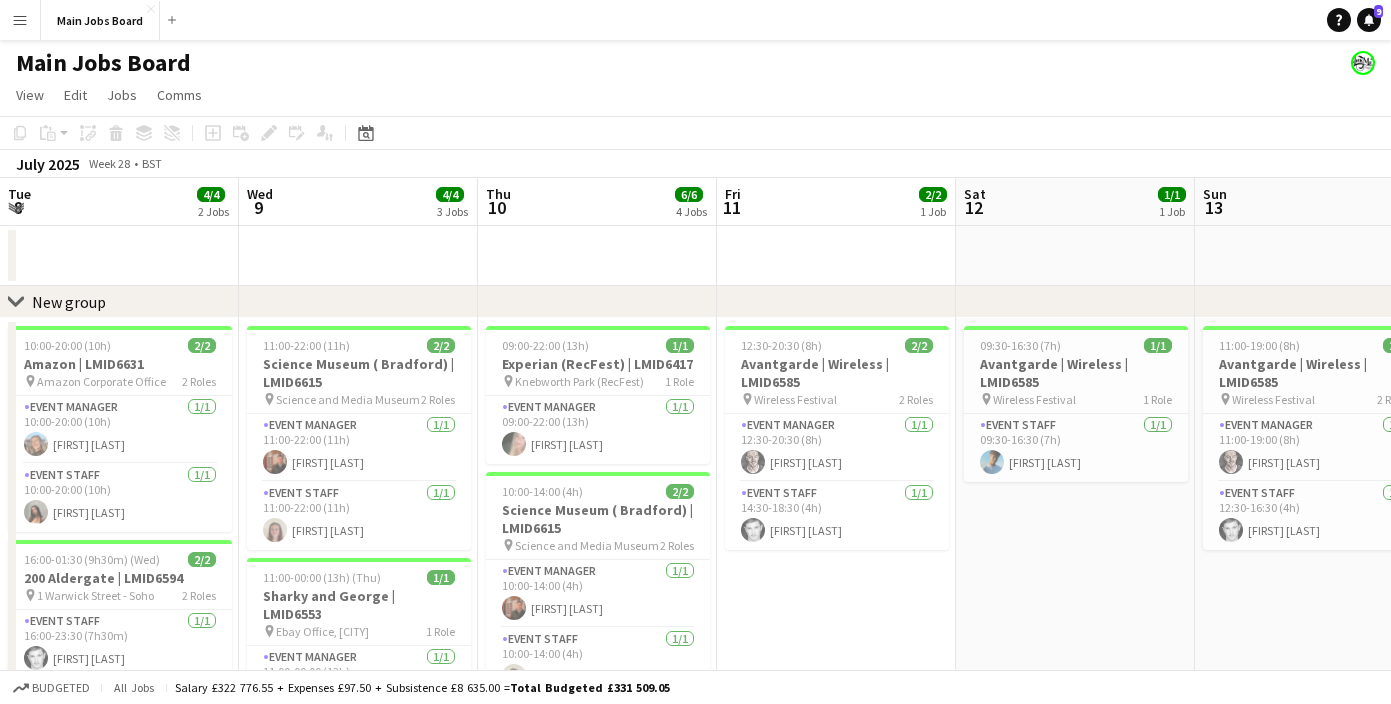 scroll, scrollTop: 0, scrollLeft: 0, axis: both 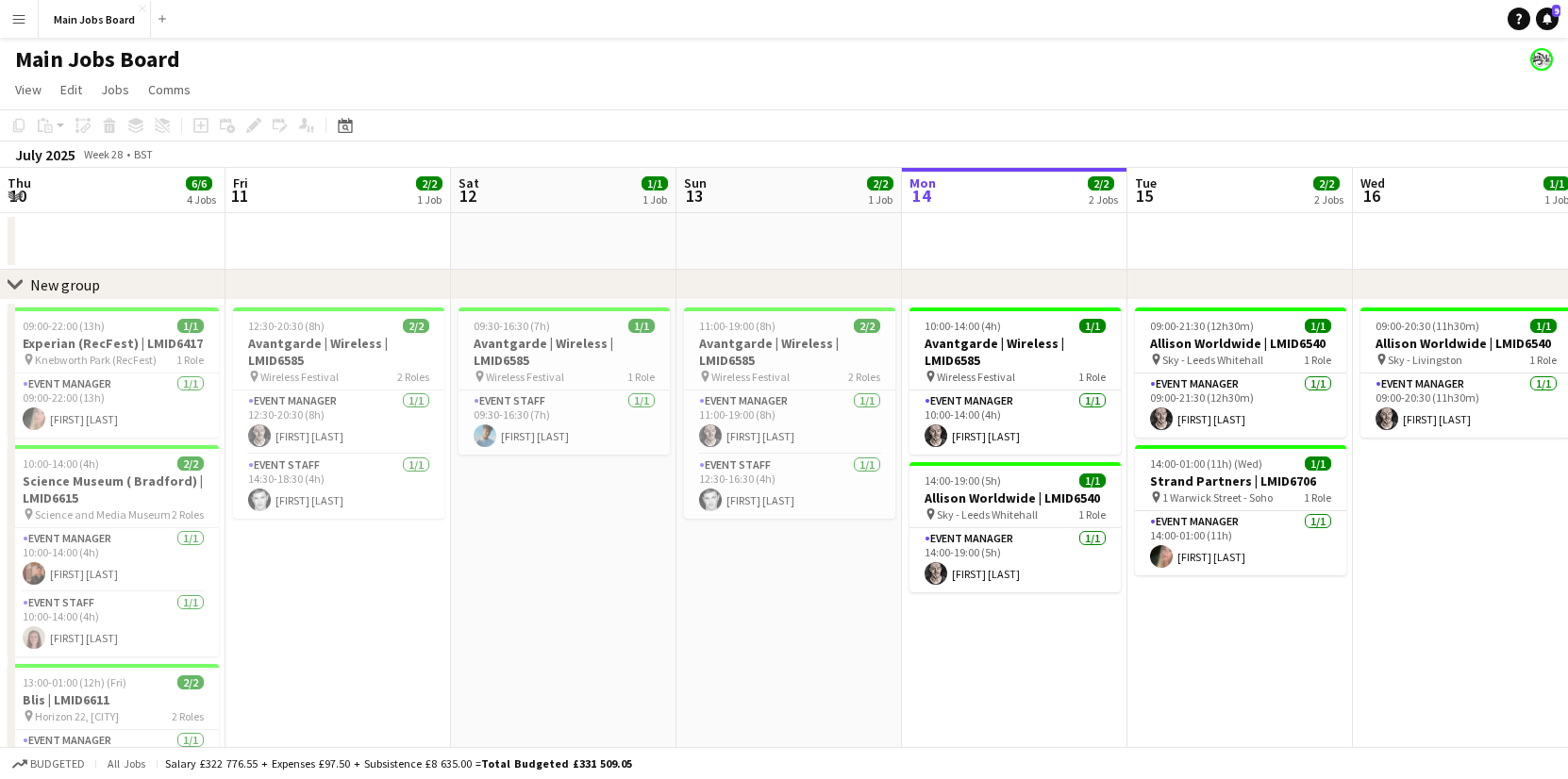 click on "09:30-16:30 (7h)    1/1   Avantgarde | Wireless | LMID6585
pin
Wireless Festival    1 Role   Event Staff   1/1   09:30-16:30 (7h)
[FIRST] [LAST]" at bounding box center [563, 687] 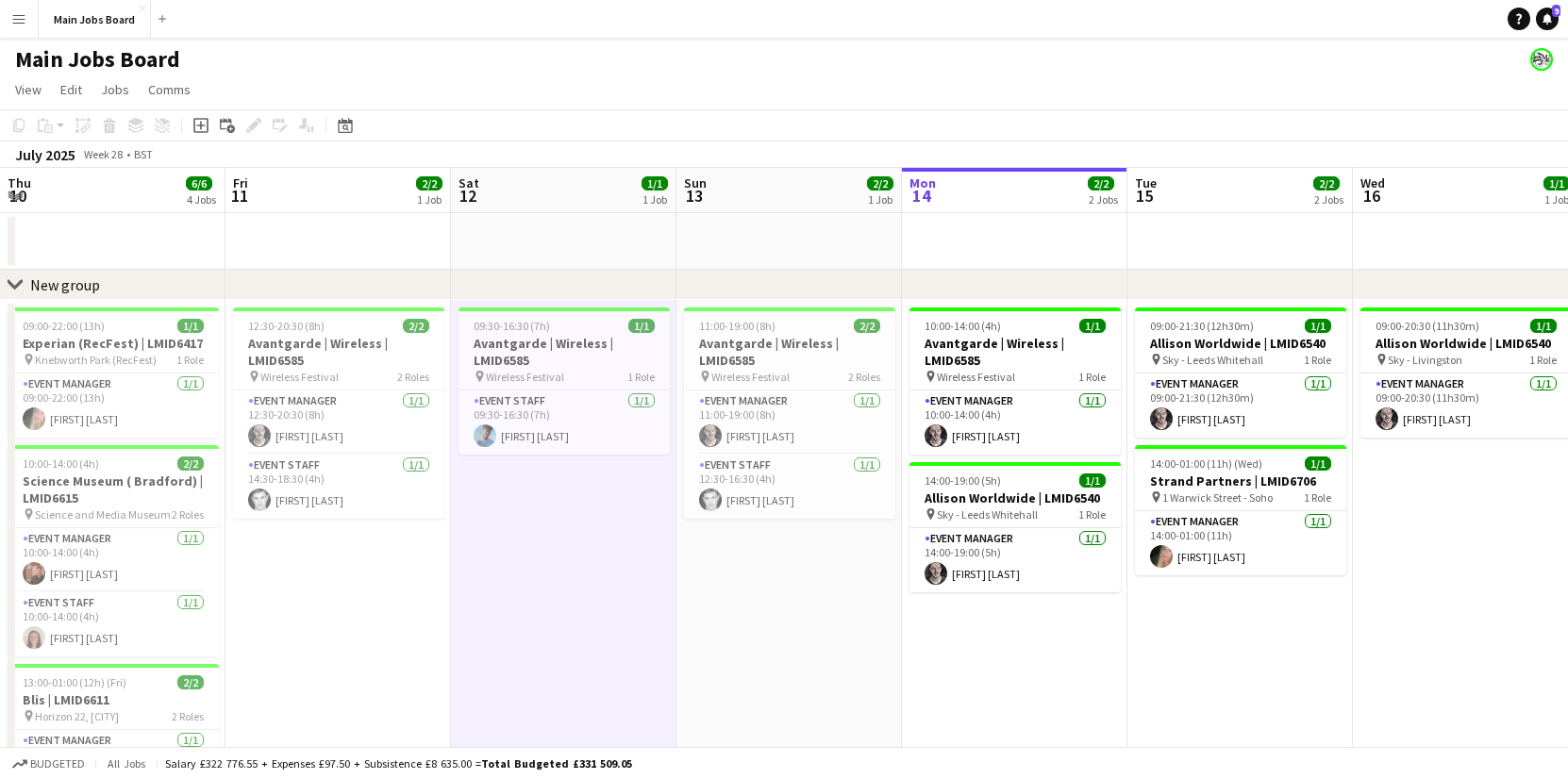 click on "12:30-20:30 (8h)    2/2   Avantgarde | Wireless | LMID6585
pin
Wireless Festival    2 Roles   Event Manager   1/1   12:30-20:30 (8h)
[FIRST] [LAST]  Event Staff   1/1   14:30-18:30 (4h)
[FIRST] [LAST]" at bounding box center (338, 687) 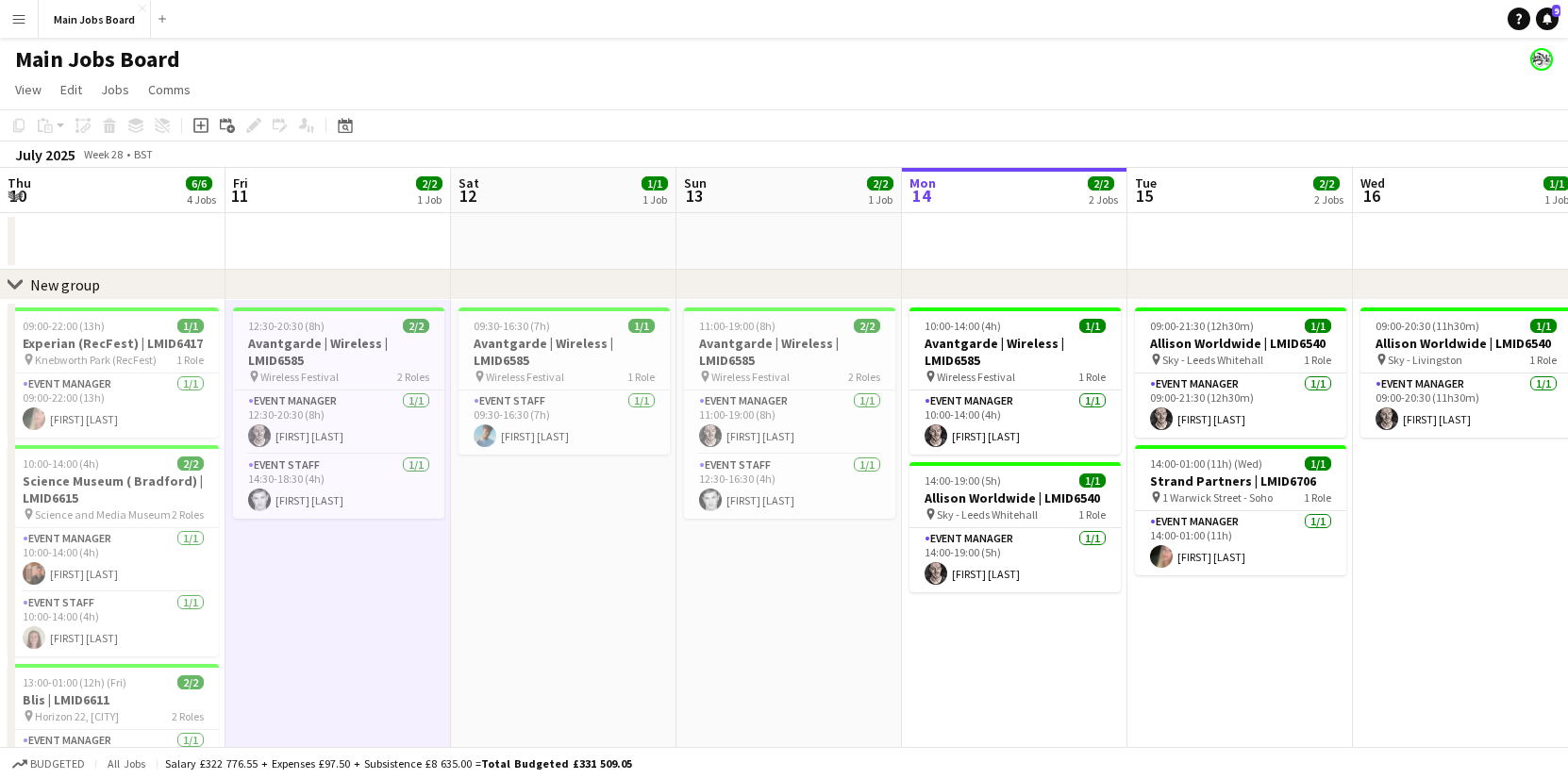 click on "Menu" at bounding box center (19, 19) 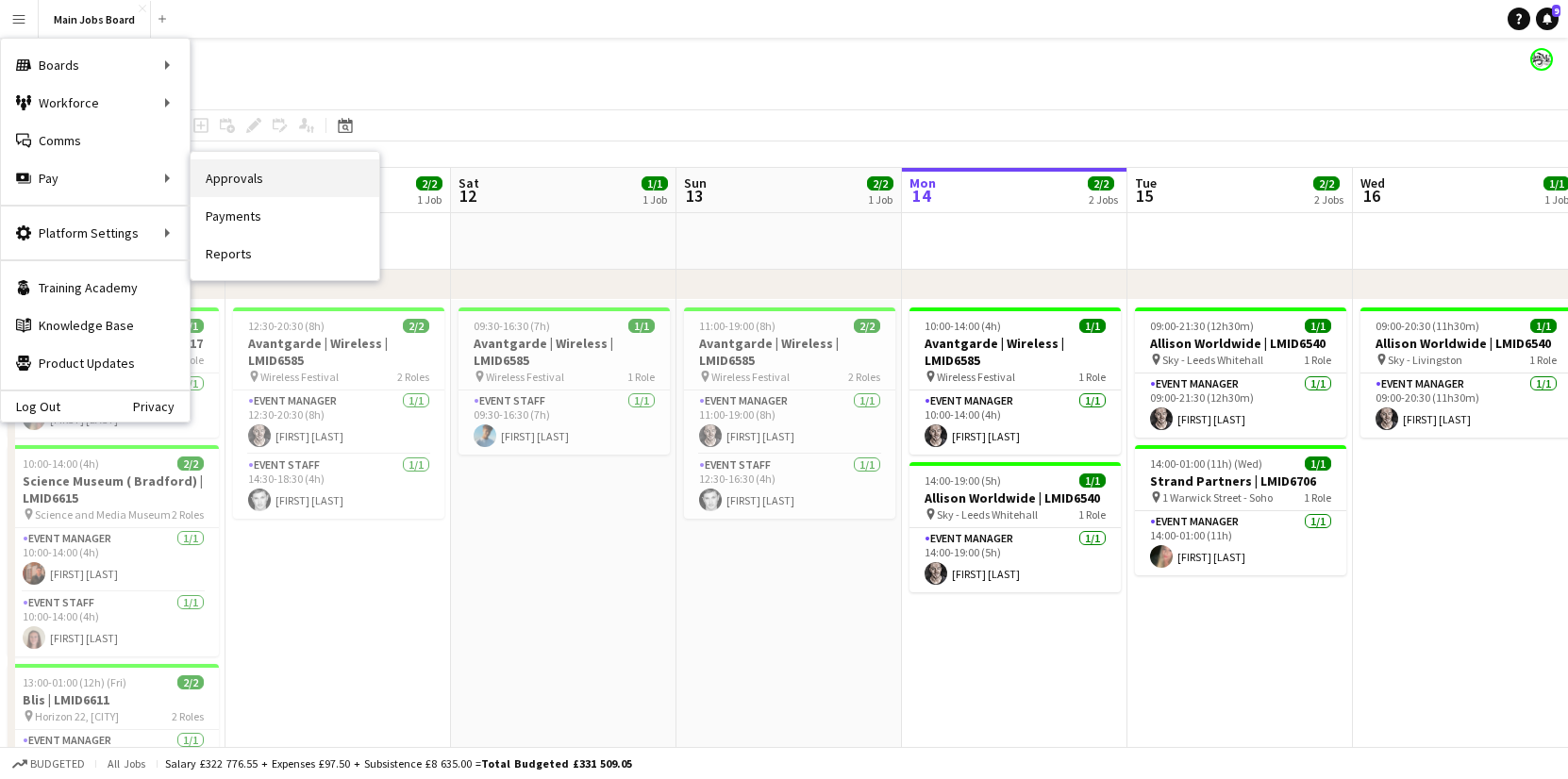 click on "Approvals" at bounding box center [285, 178] 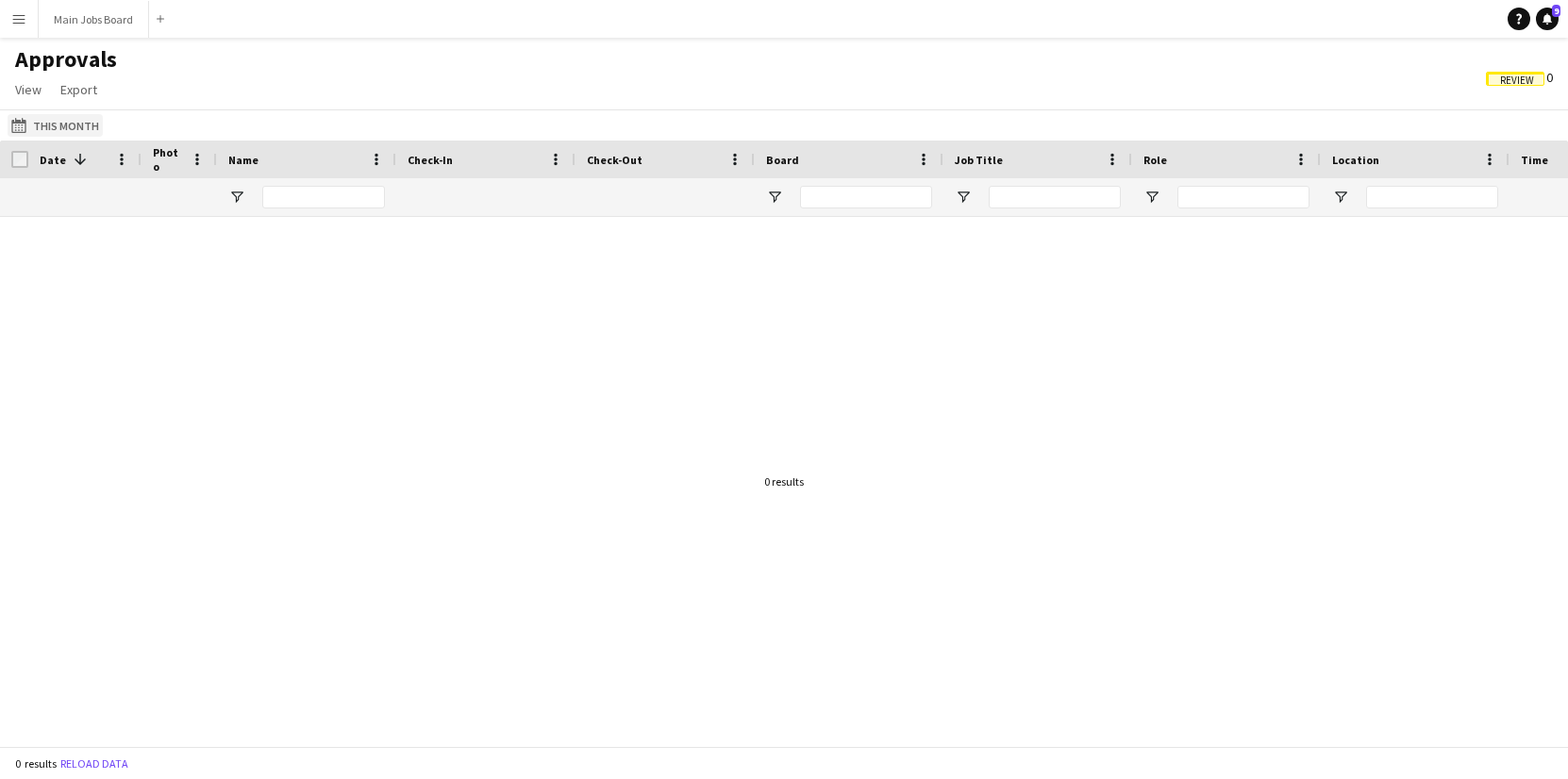 click on "This Month
This Month" 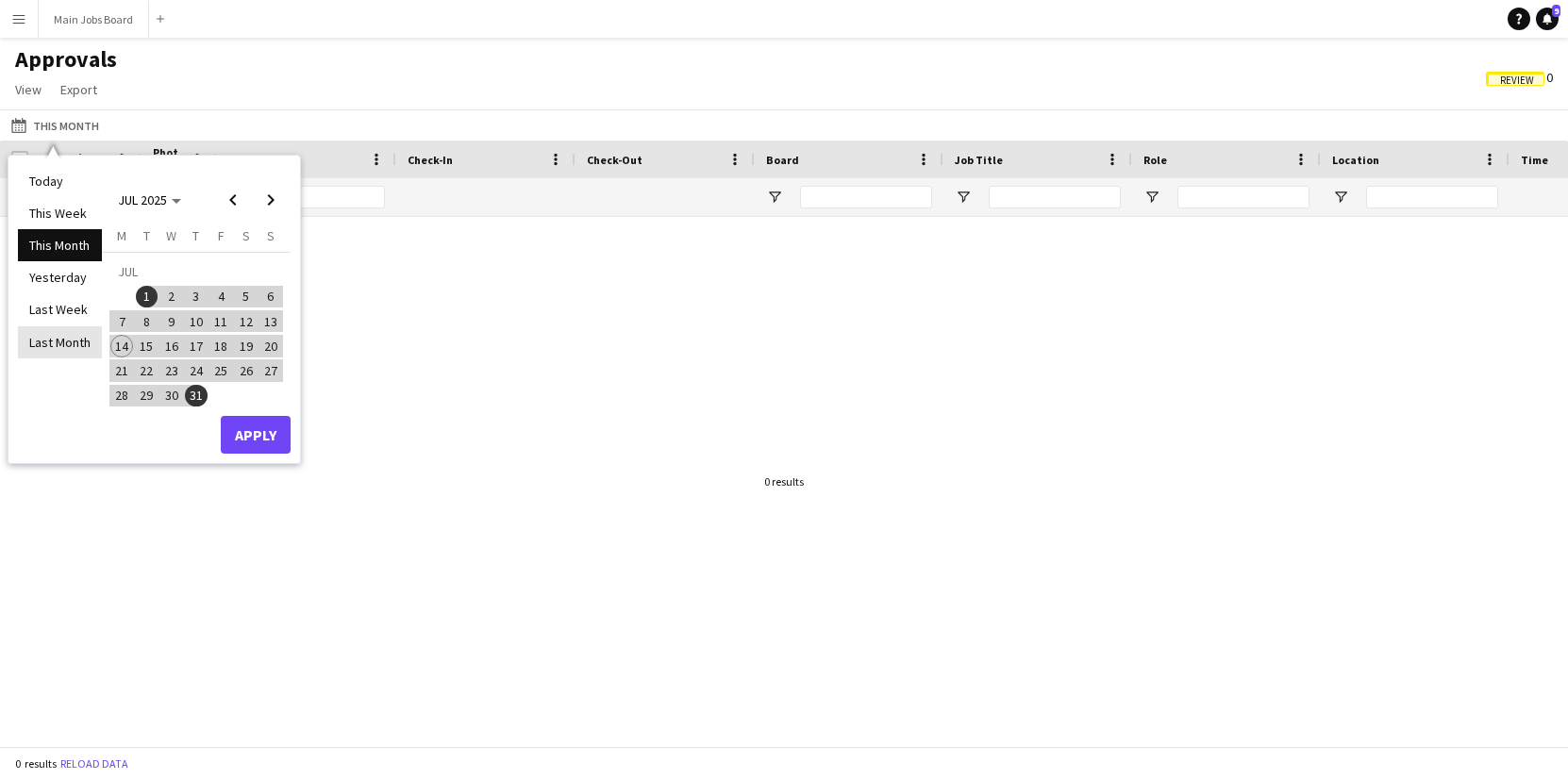 click on "Last Month" at bounding box center [59, 342] 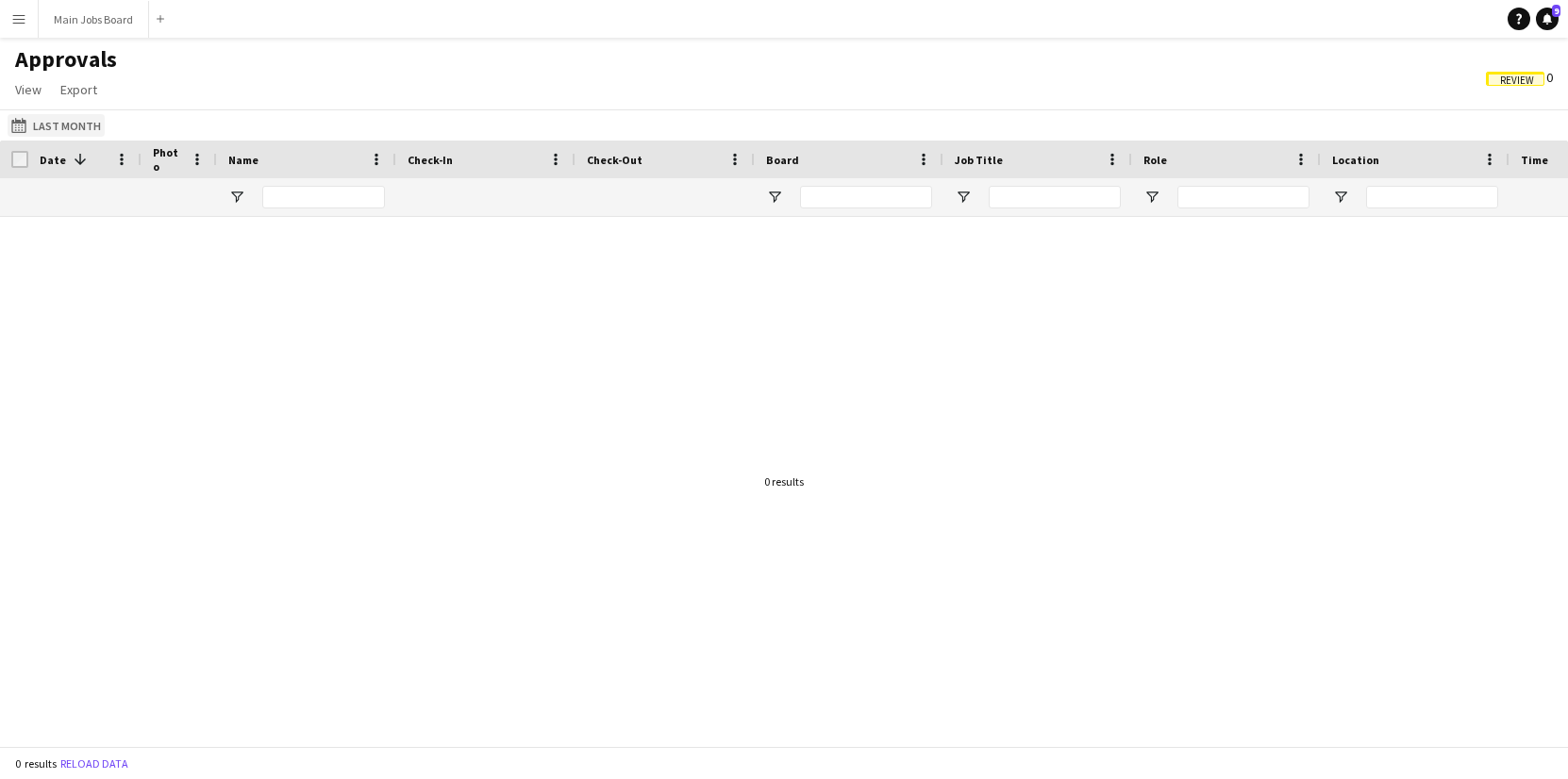 click on "This Month
Last Month" 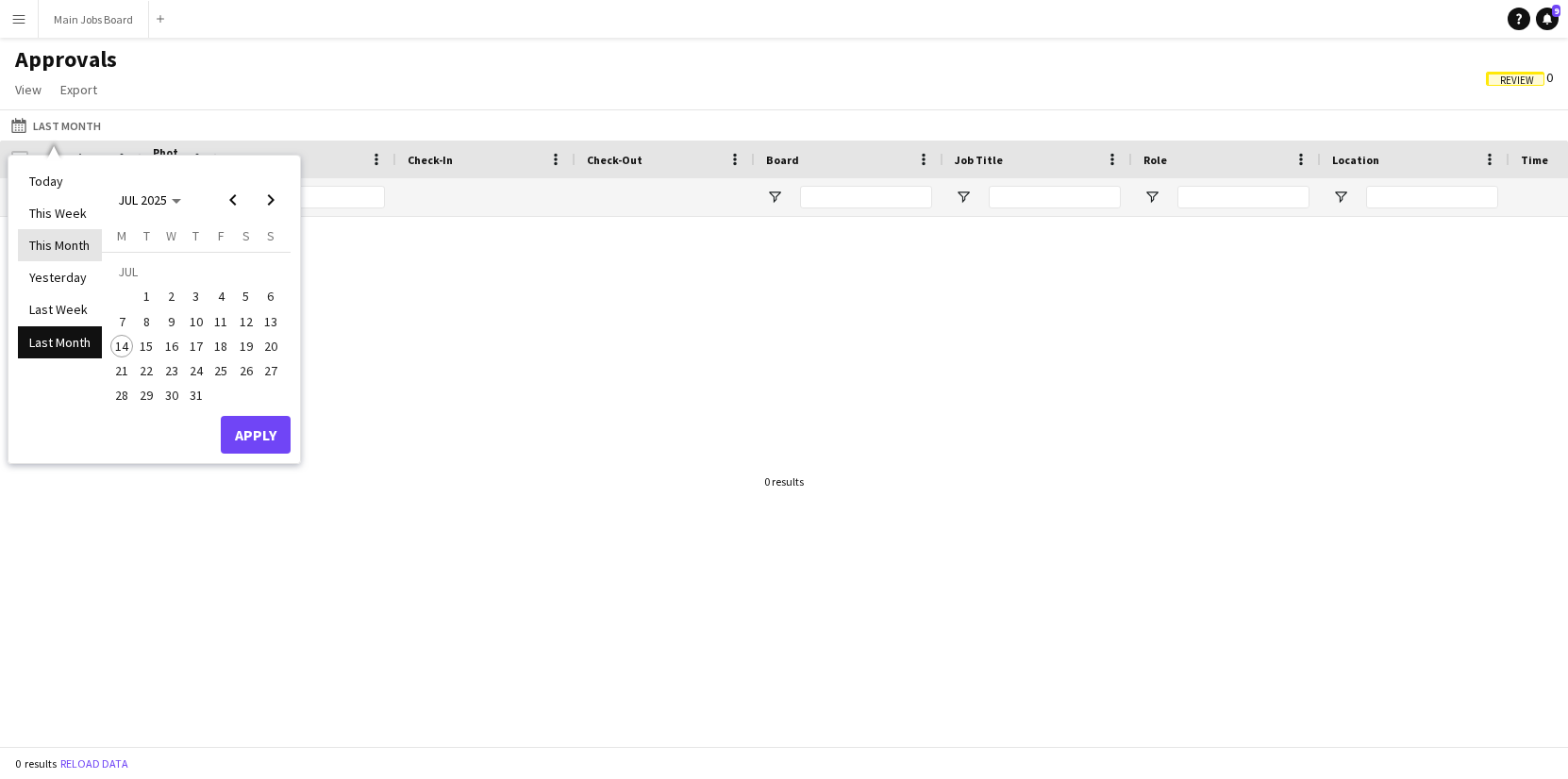 click on "This Month" at bounding box center (59, 245) 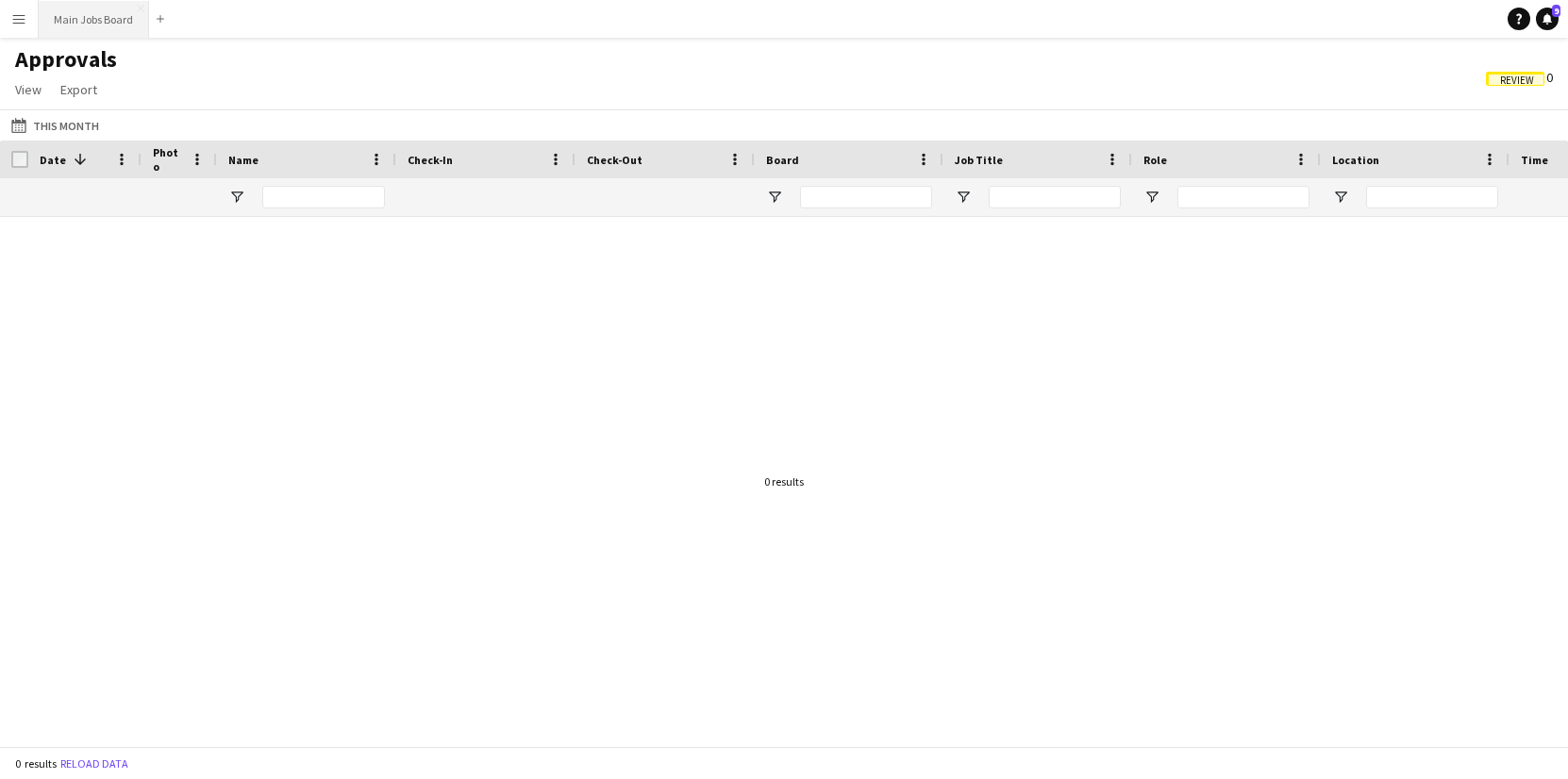 click on "Main Jobs Board
Close" at bounding box center (93, 19) 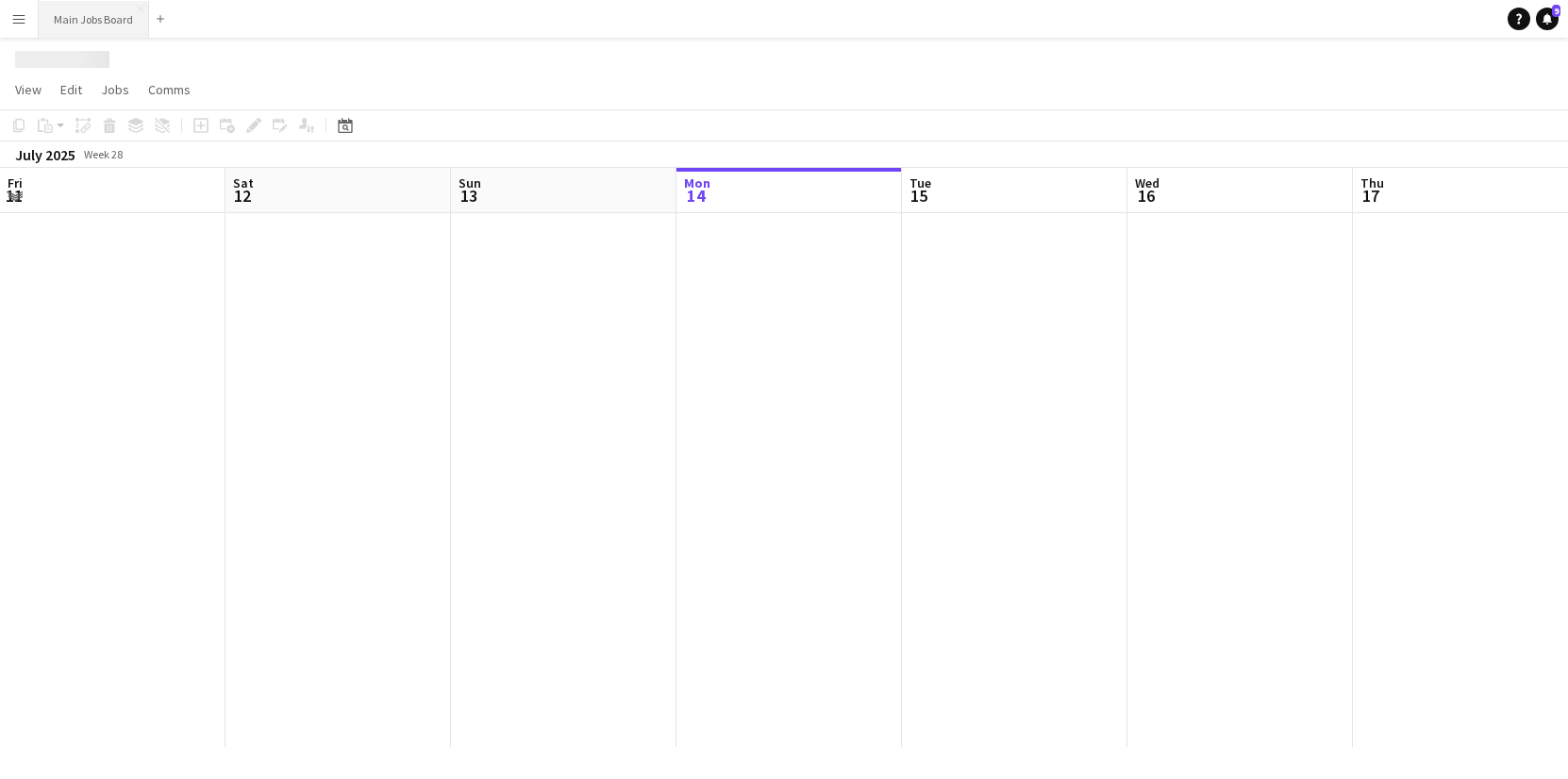scroll, scrollTop: 0, scrollLeft: 451, axis: horizontal 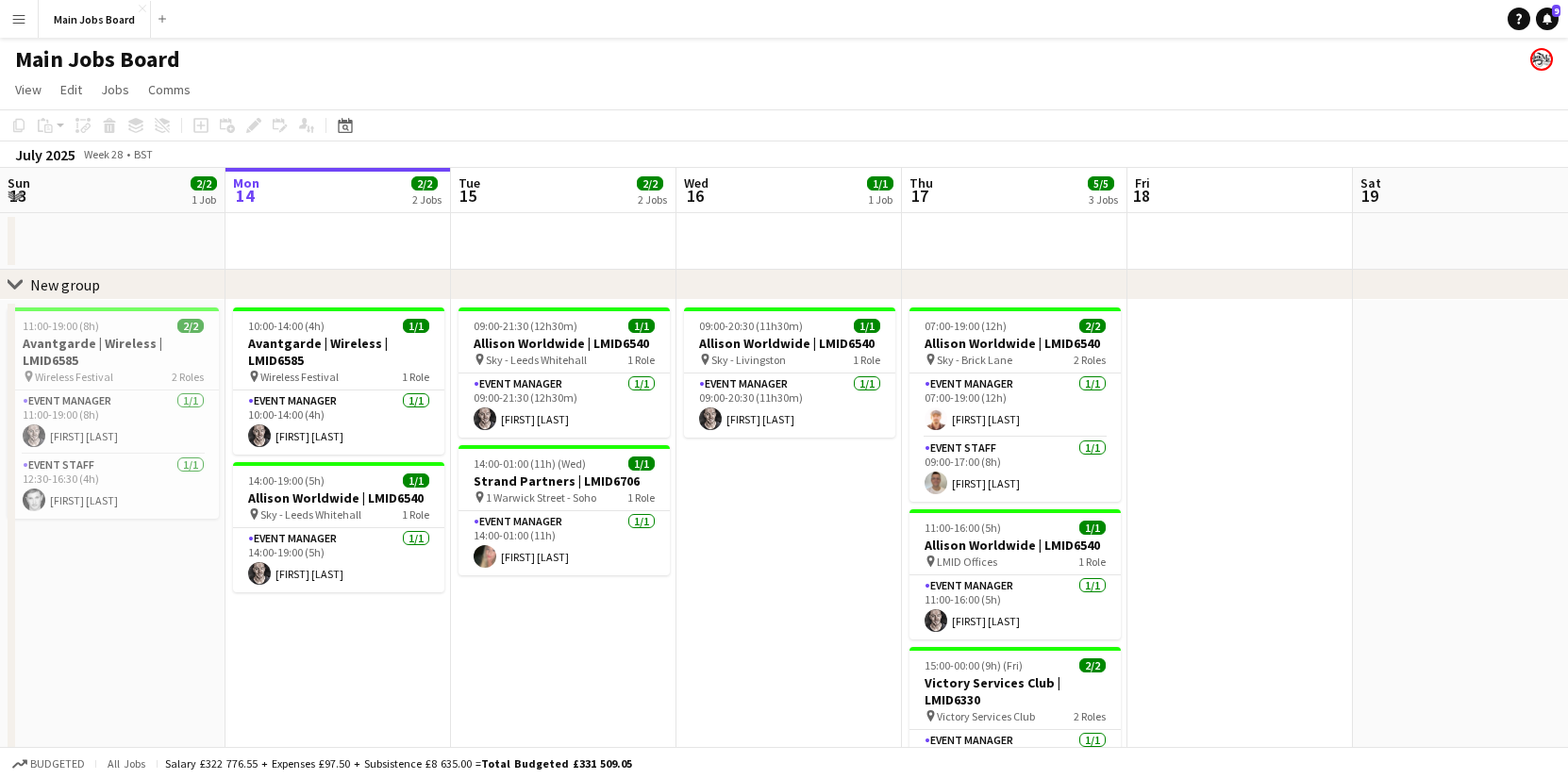click on "Menu" at bounding box center [19, 19] 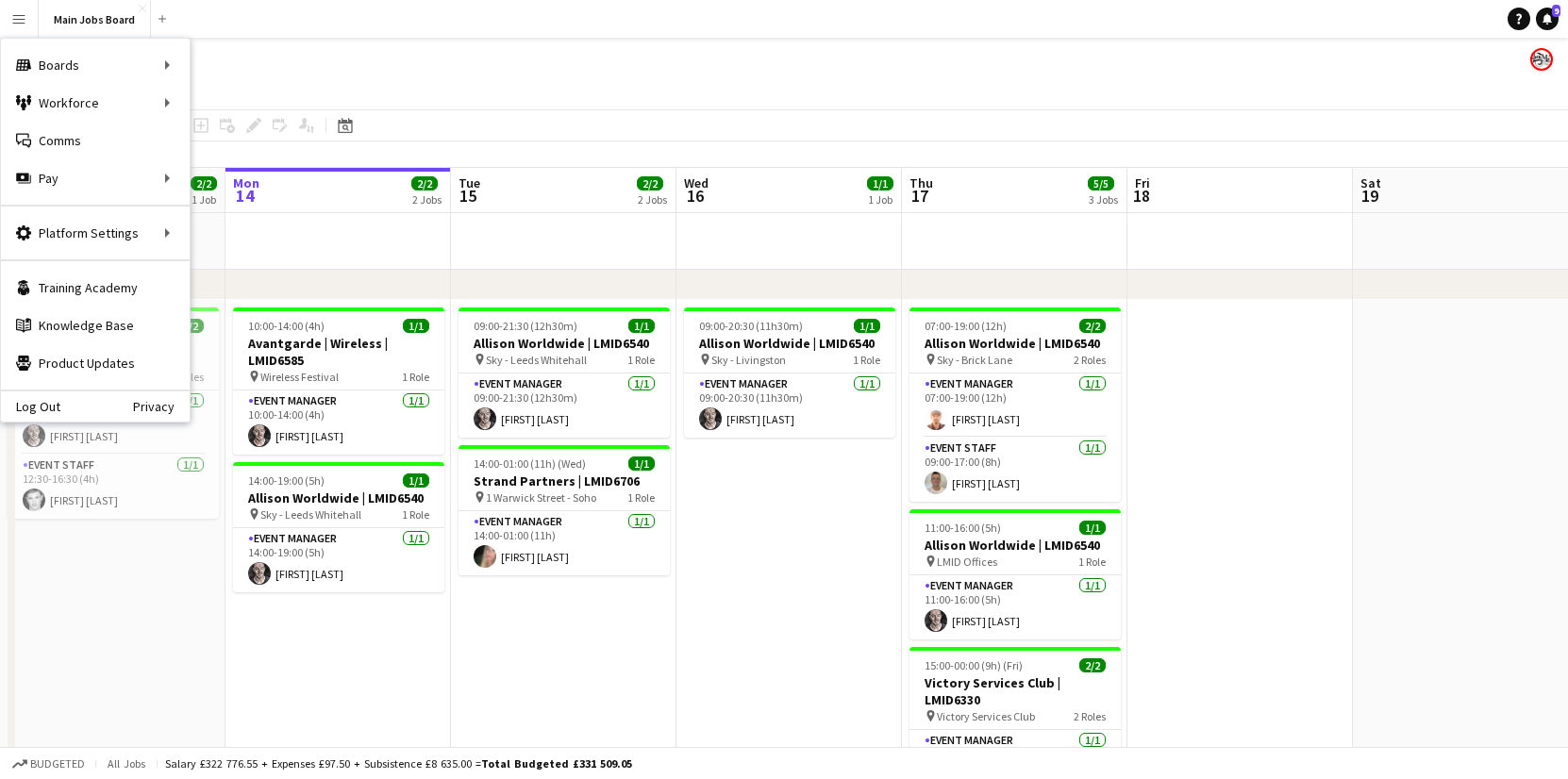 click on "11:00-19:00 (8h)    2/2   Avantgarde | Wireless | LMID6585
pin
Wireless Festival    2 Roles   Event Manager   1/1   11:00-19:00 (8h)
[FIRST] [LAST]  Event Staff   1/1   12:30-16:30 (4h)
[FIRST] [LAST]" at bounding box center (112, 617) 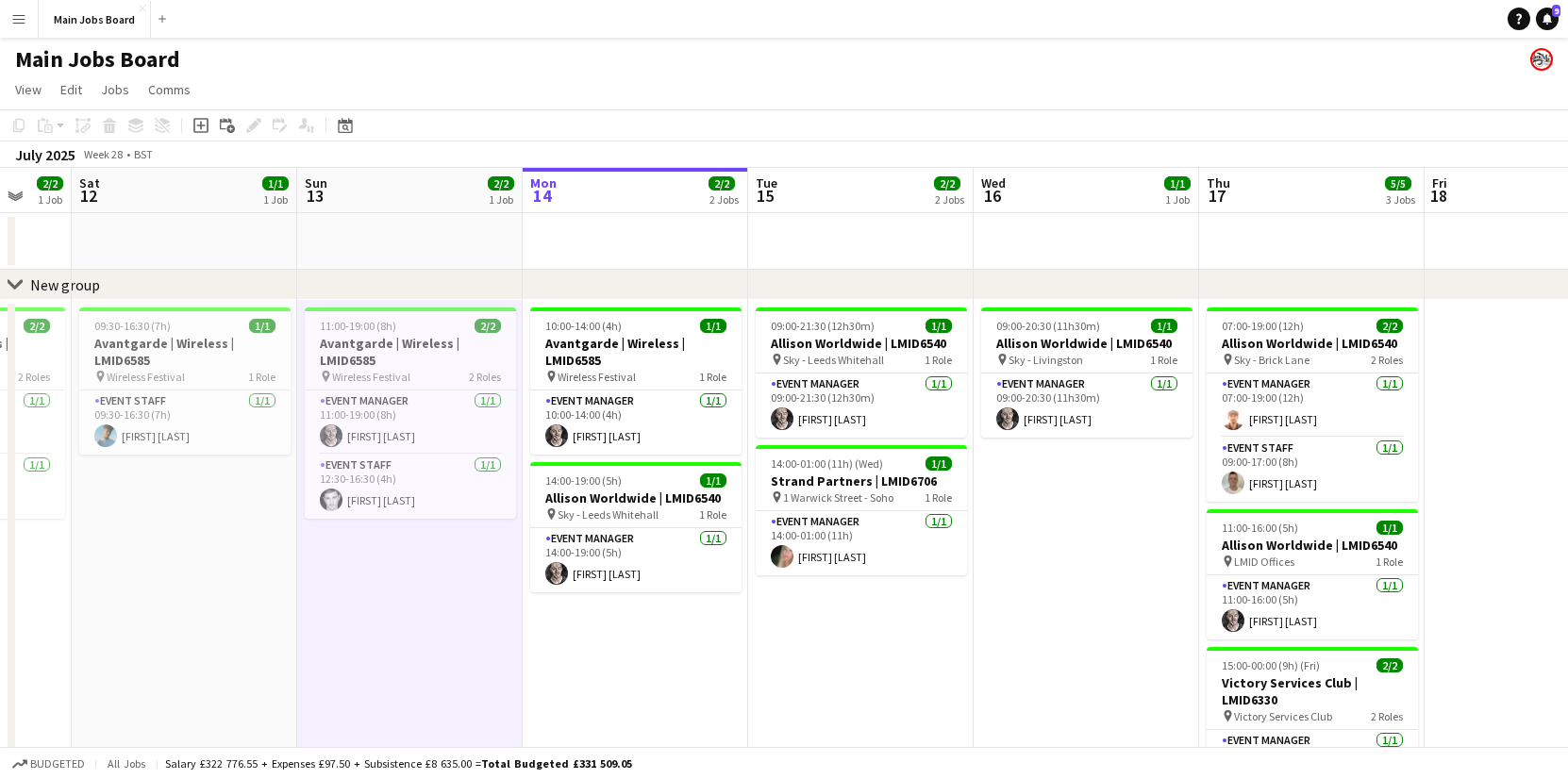 scroll, scrollTop: 0, scrollLeft: 559, axis: horizontal 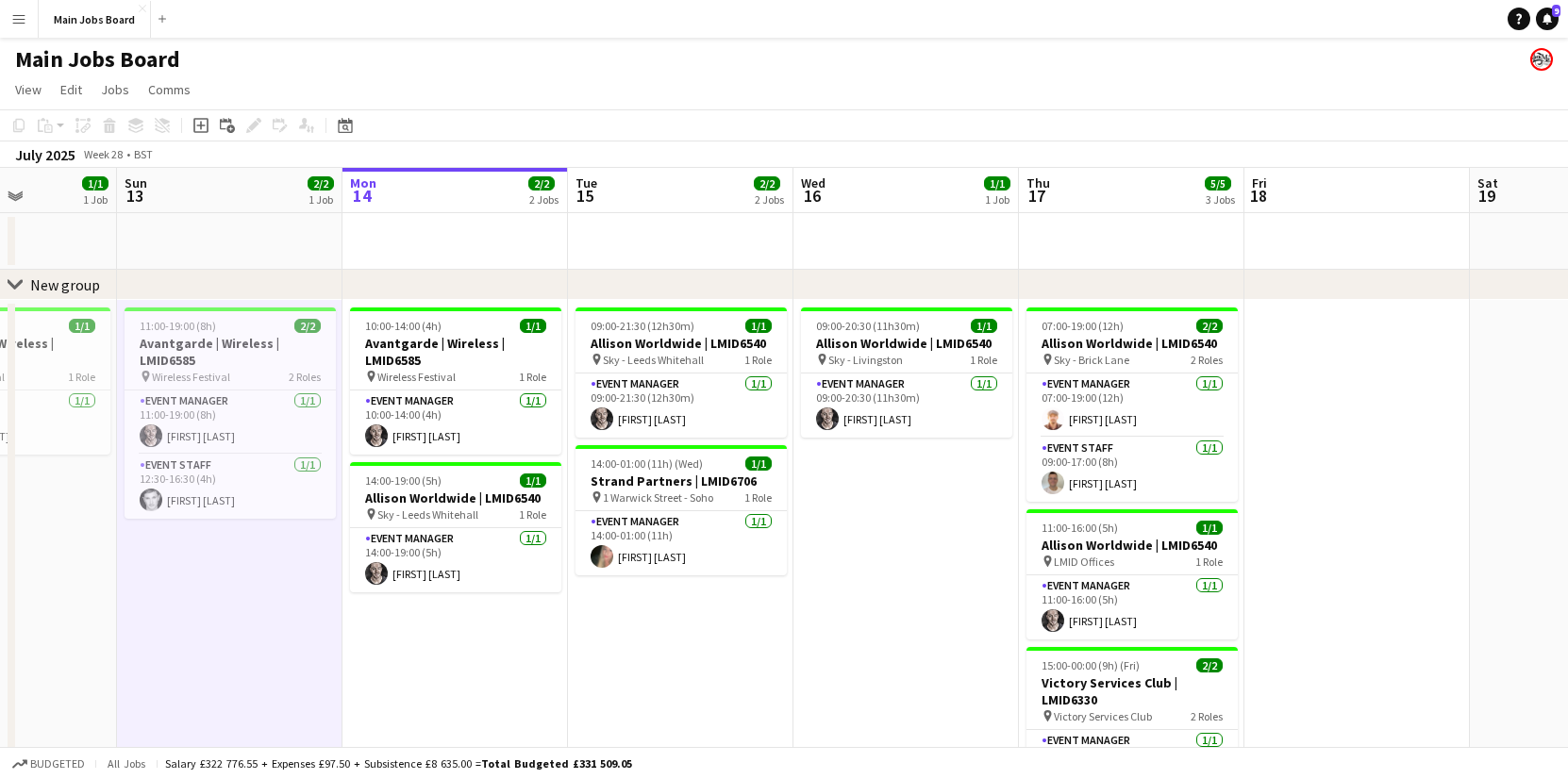 drag, startPoint x: 307, startPoint y: 643, endPoint x: 421, endPoint y: 646, distance: 114.039467 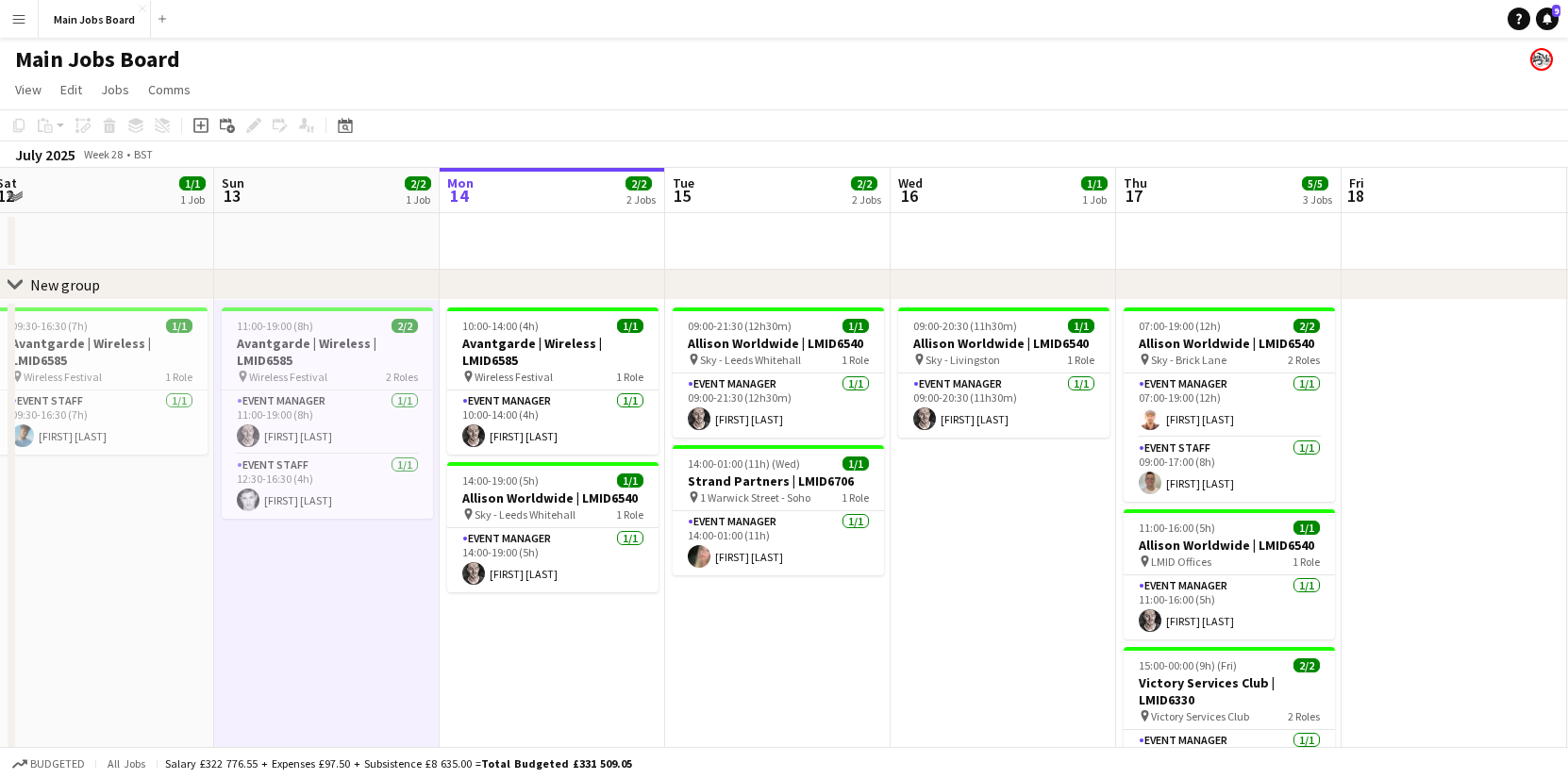 drag, startPoint x: 411, startPoint y: 658, endPoint x: 733, endPoint y: 668, distance: 322.1552 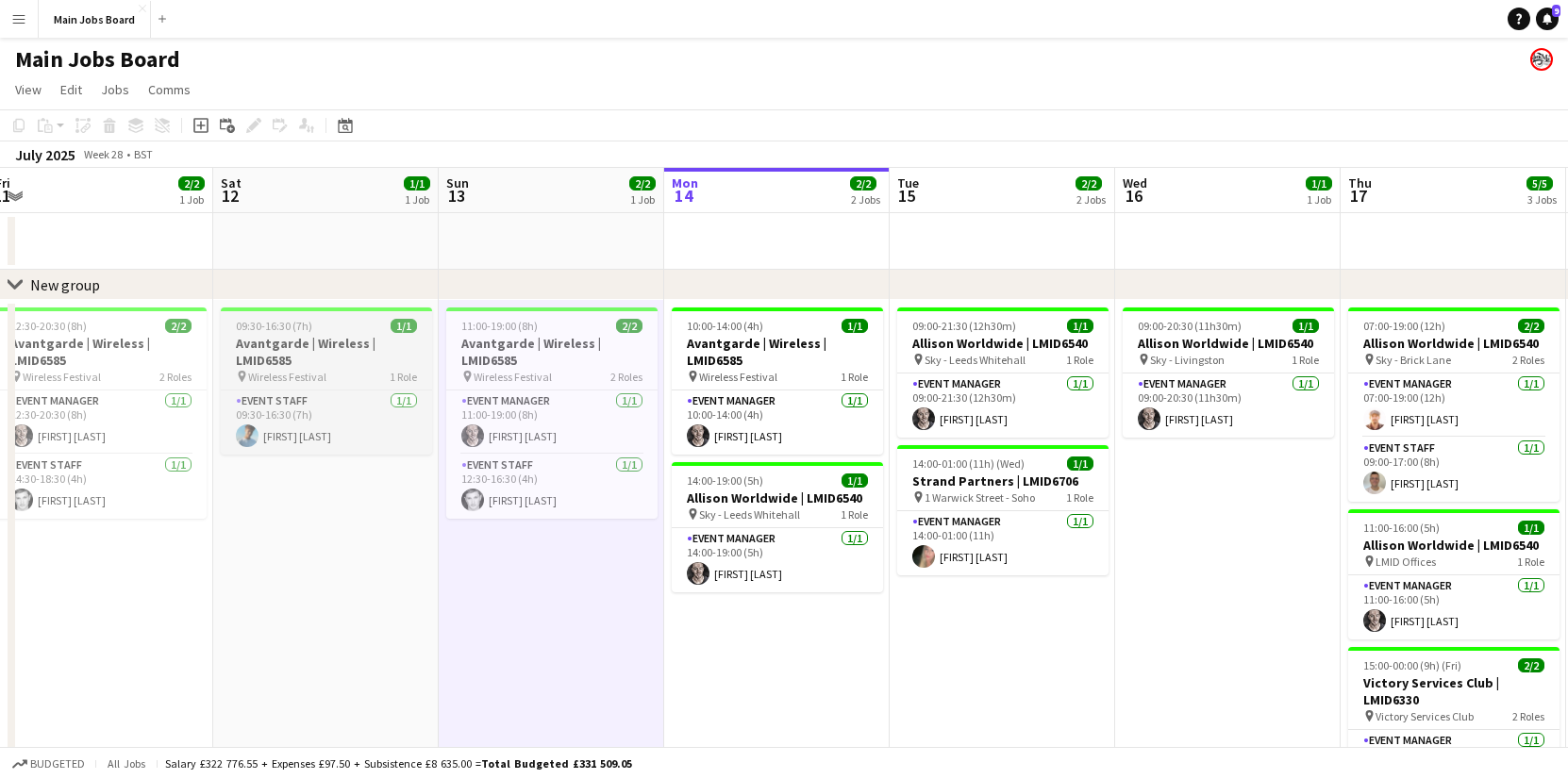 click on "Avantgarde | Wireless | LMID6585" at bounding box center (326, 352) 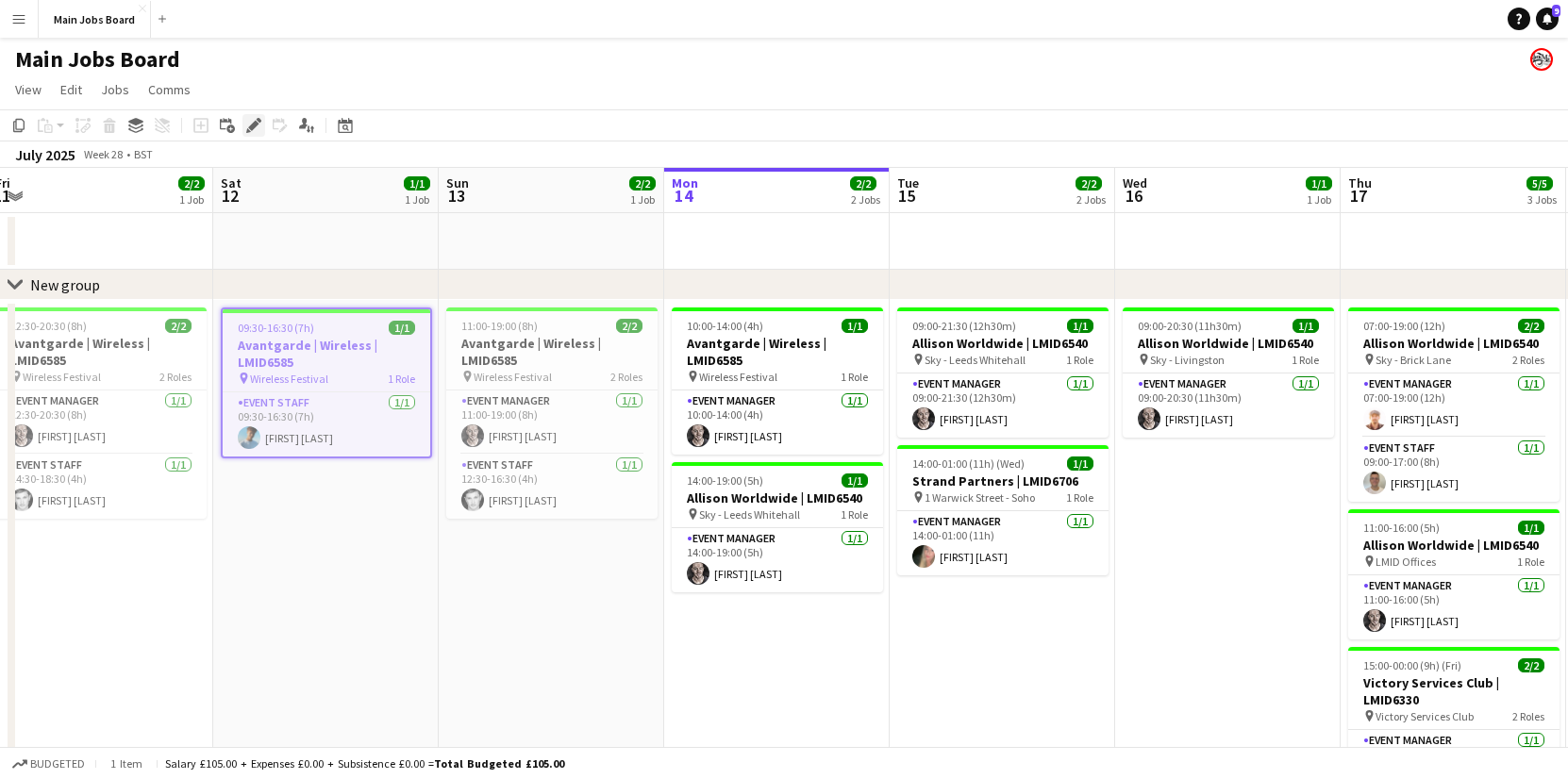 click 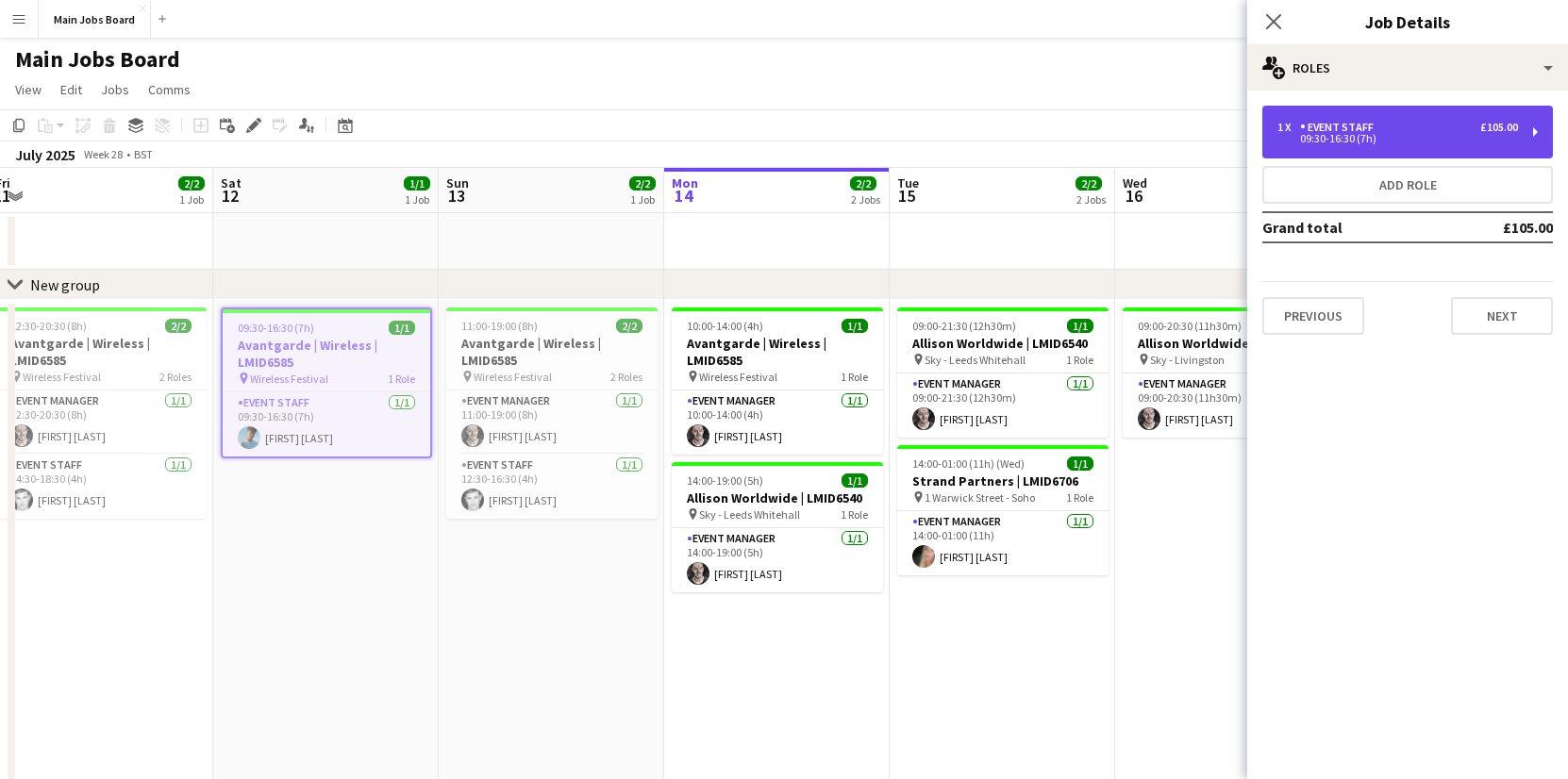 click on "09:30-16:30 (7h)" at bounding box center [1397, 139] 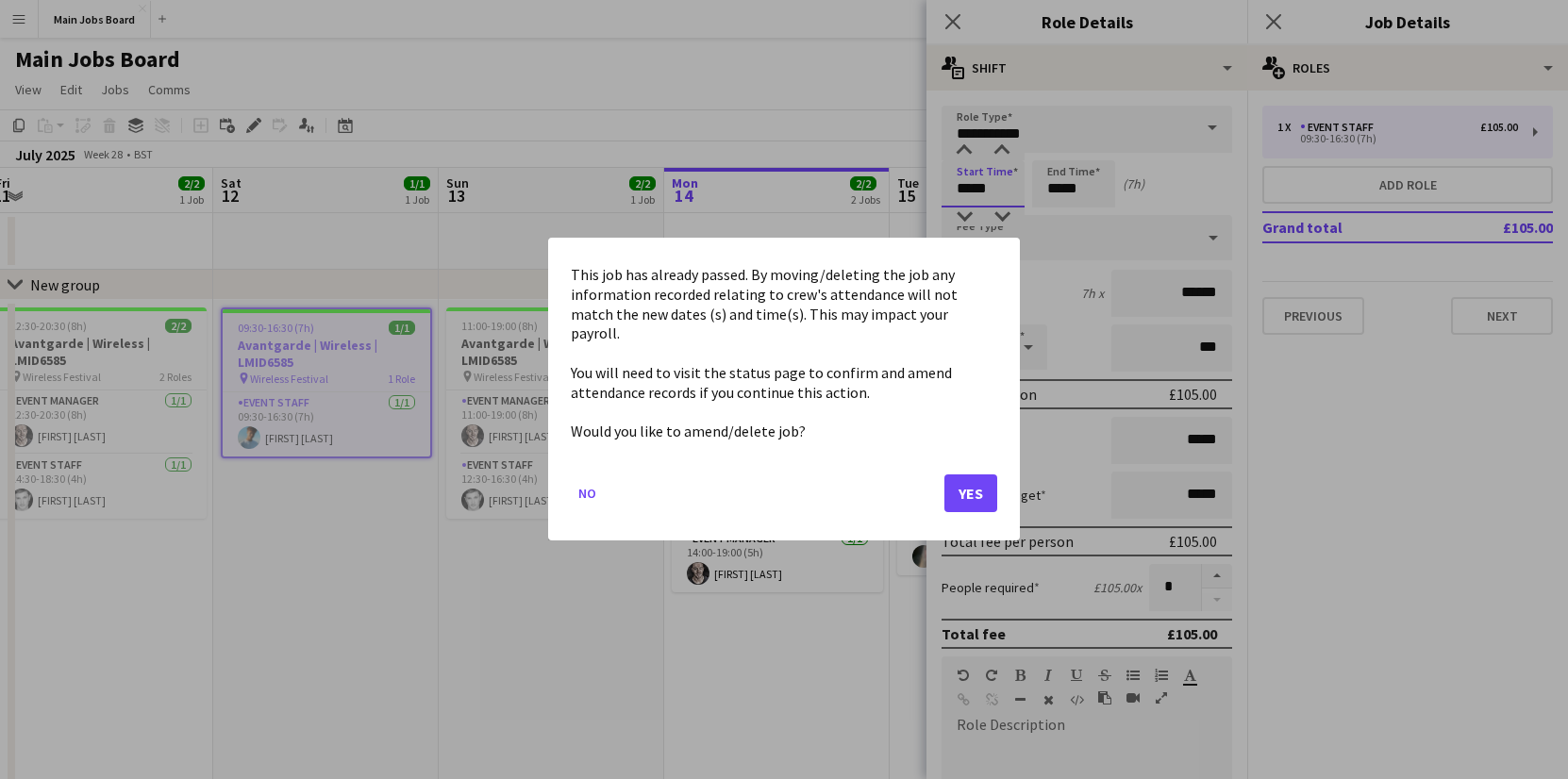 click on "Menu
Boards
Boards   Boards   All jobs   Status
Workforce
Workforce   My Workforce   Recruiting
Comms
Comms
Pay
Pay   Approvals   Payments   Reports
Platform Settings
Platform Settings   App settings   Your settings   Profiles
Training Academy
Training Academy
Knowledge Base
Knowledge Base
Product Updates
Product Updates   Log Out   Privacy   Main Jobs Board
Close
Add
Help
Notifications
9   Main Jobs Board   View  Day view expanded Day view collapsed Month view Date picker Jump to today Expand Linked Jobs Collapse Linked Jobs
C" at bounding box center (784, 553) 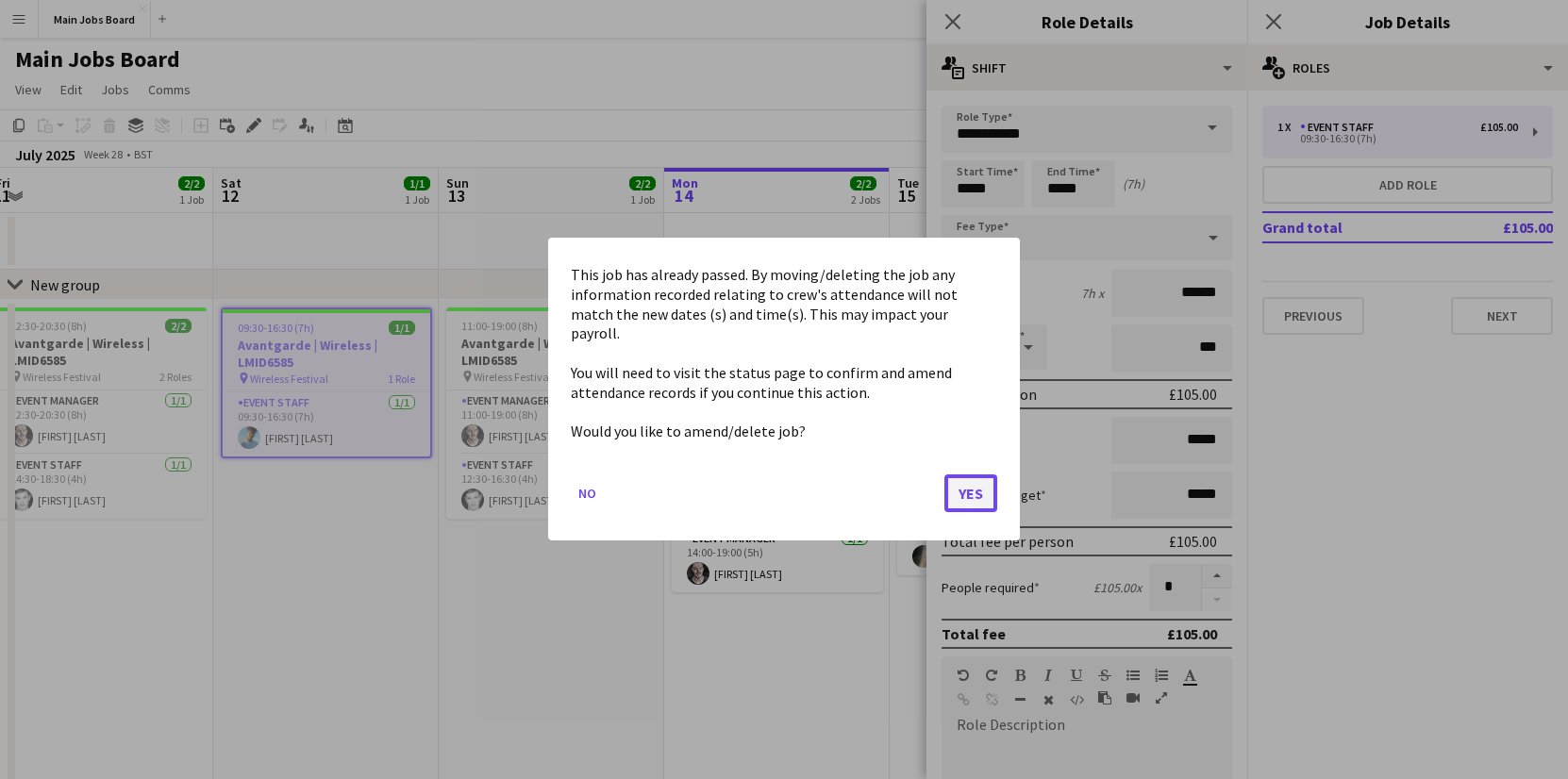 click on "Yes" 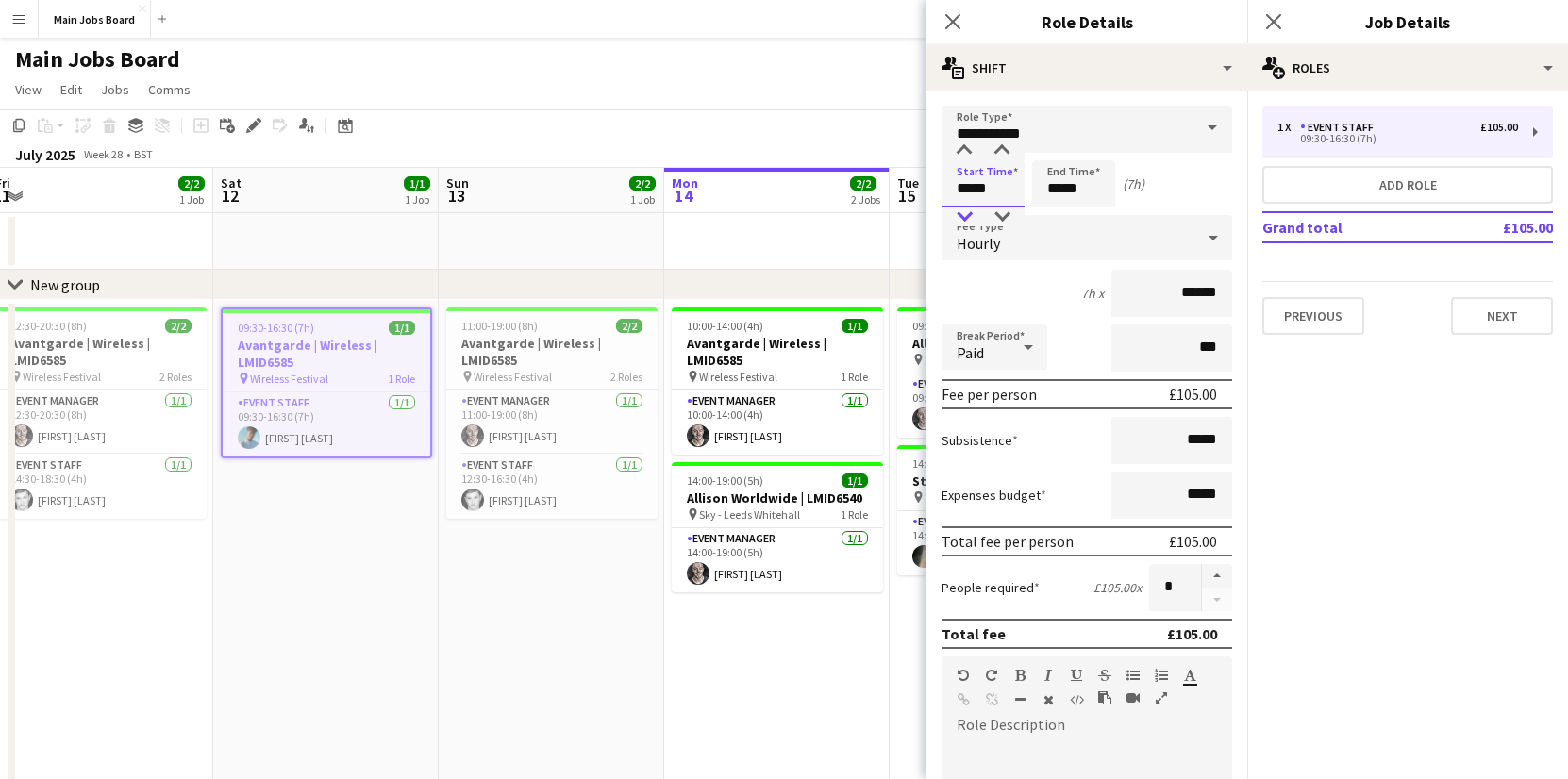 scroll, scrollTop: 0, scrollLeft: 463, axis: horizontal 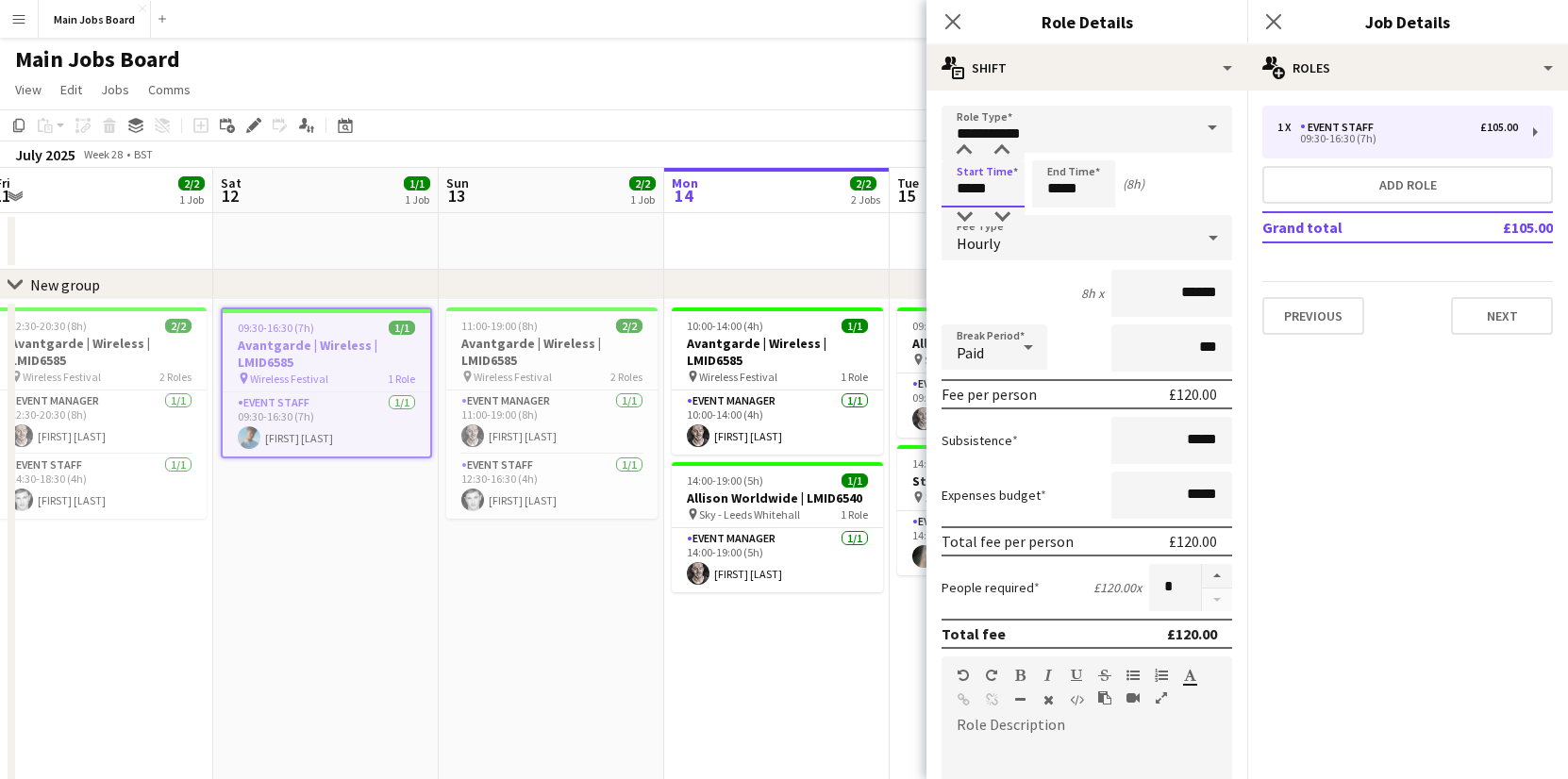 type on "*****" 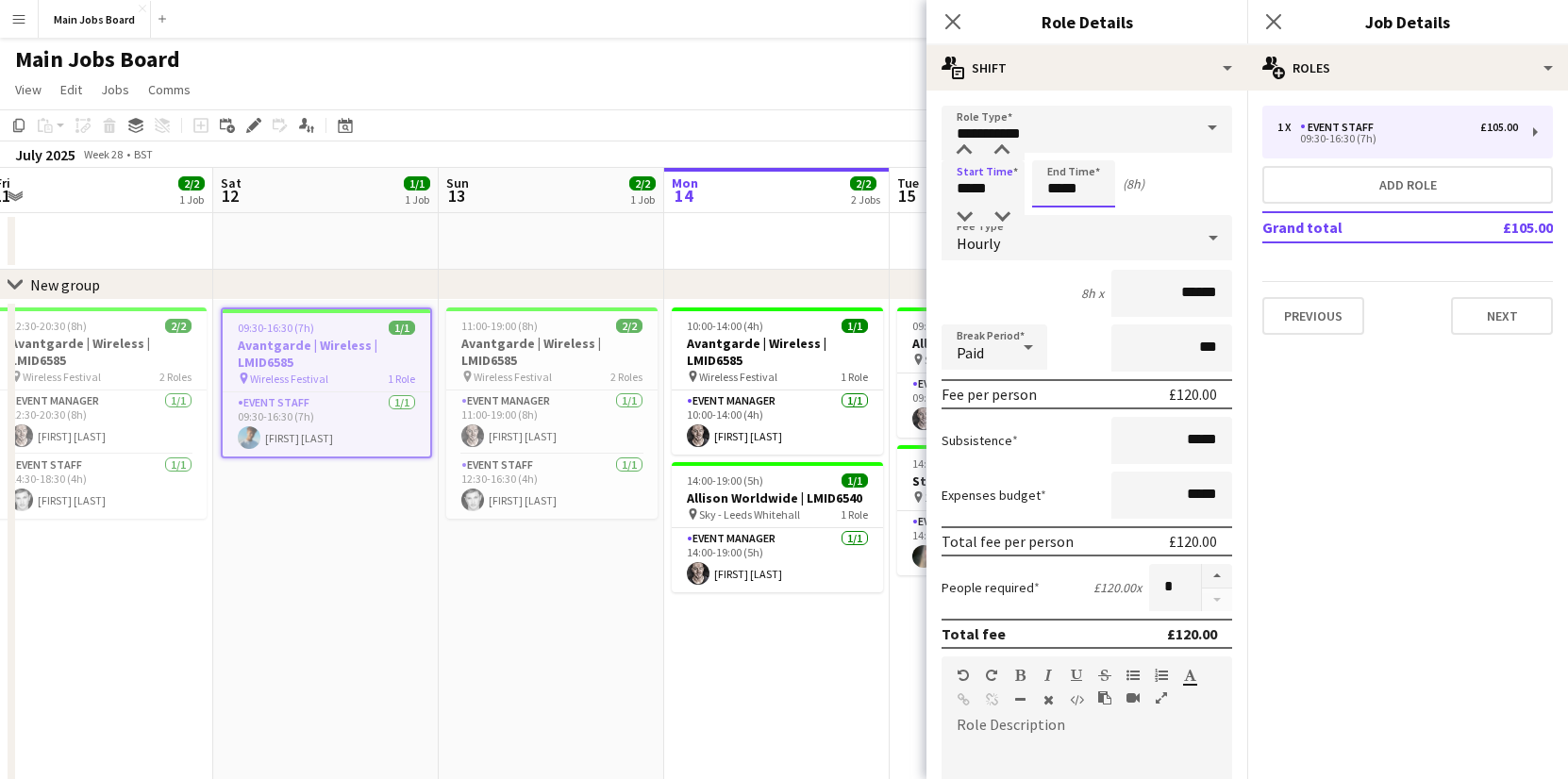 click on "*****" at bounding box center (1074, 184) 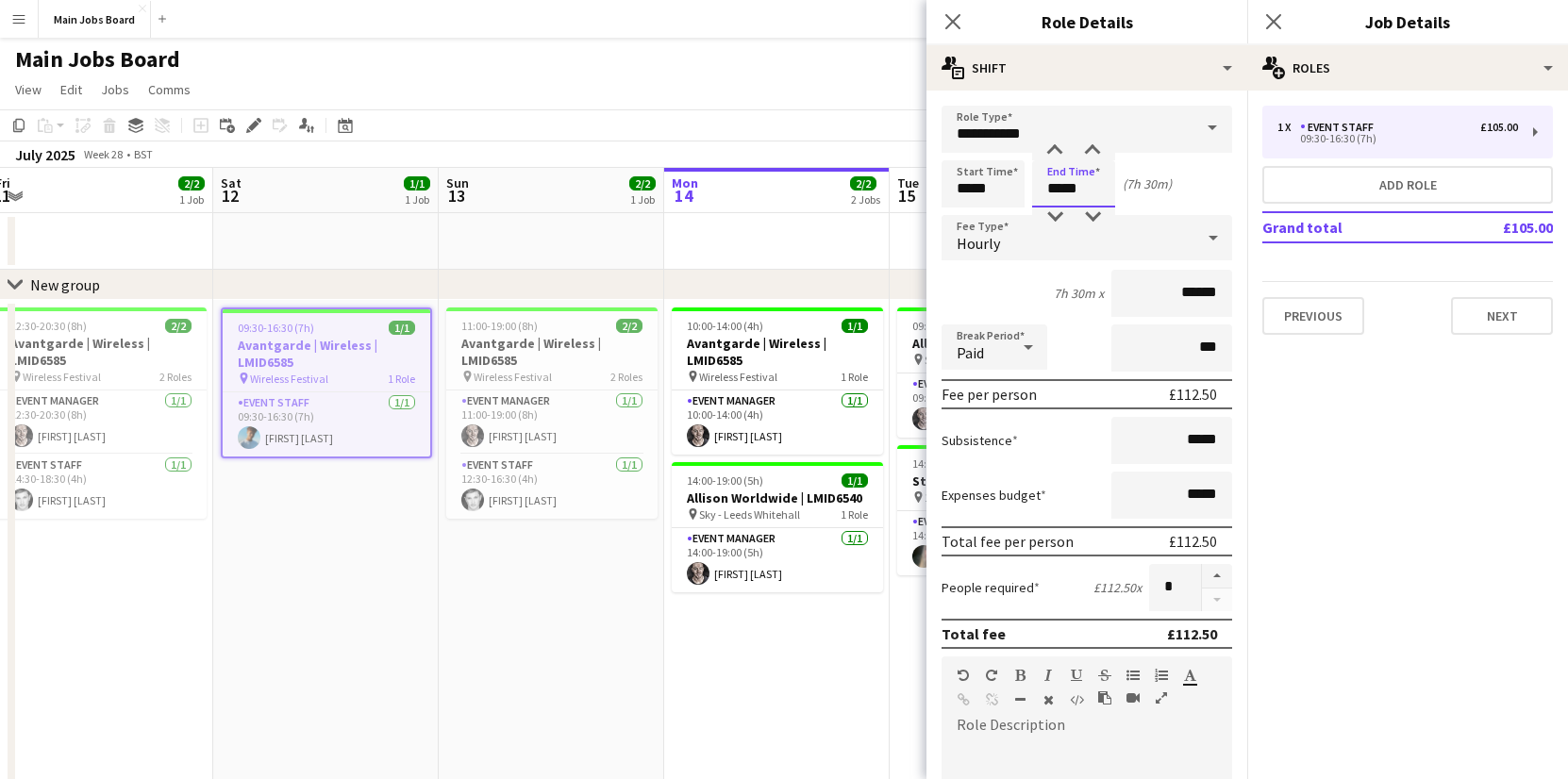 type on "*****" 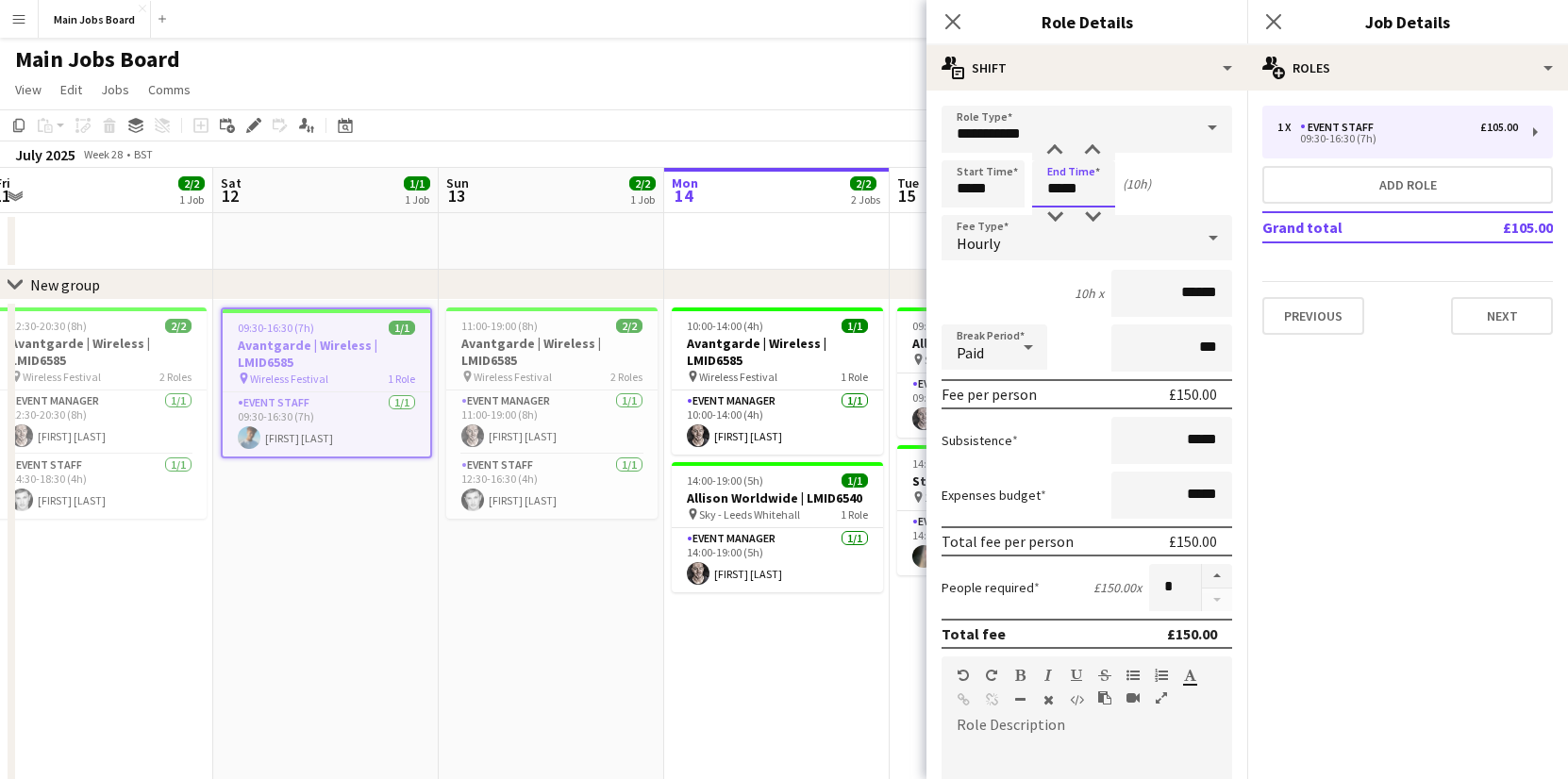 type on "*****" 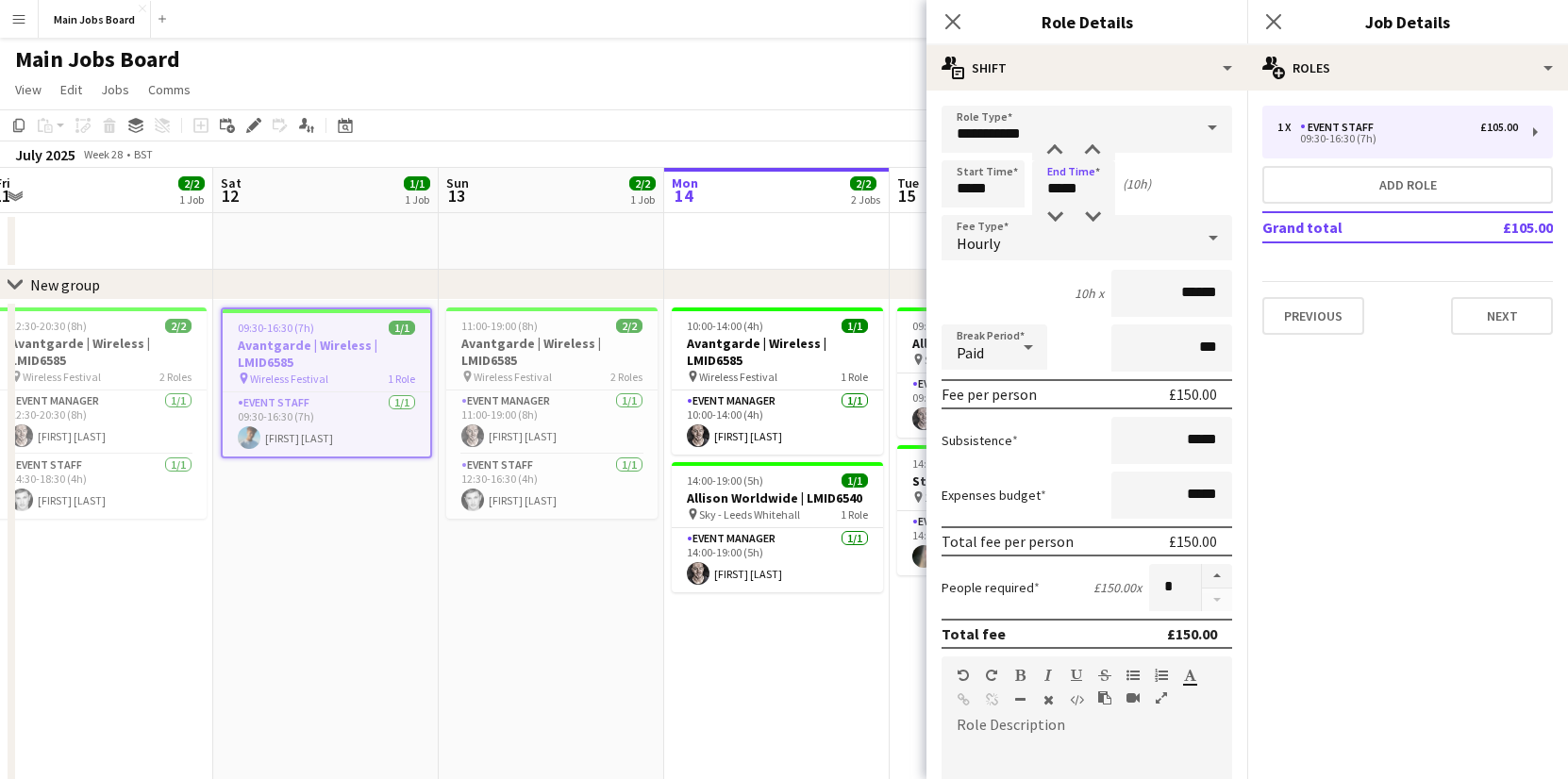 click on "pencil3
General details   1 x   Event Staff   £105.00   09:30-16:30 (7h)   Add role   Grand total   £105.00   Previous   Next" 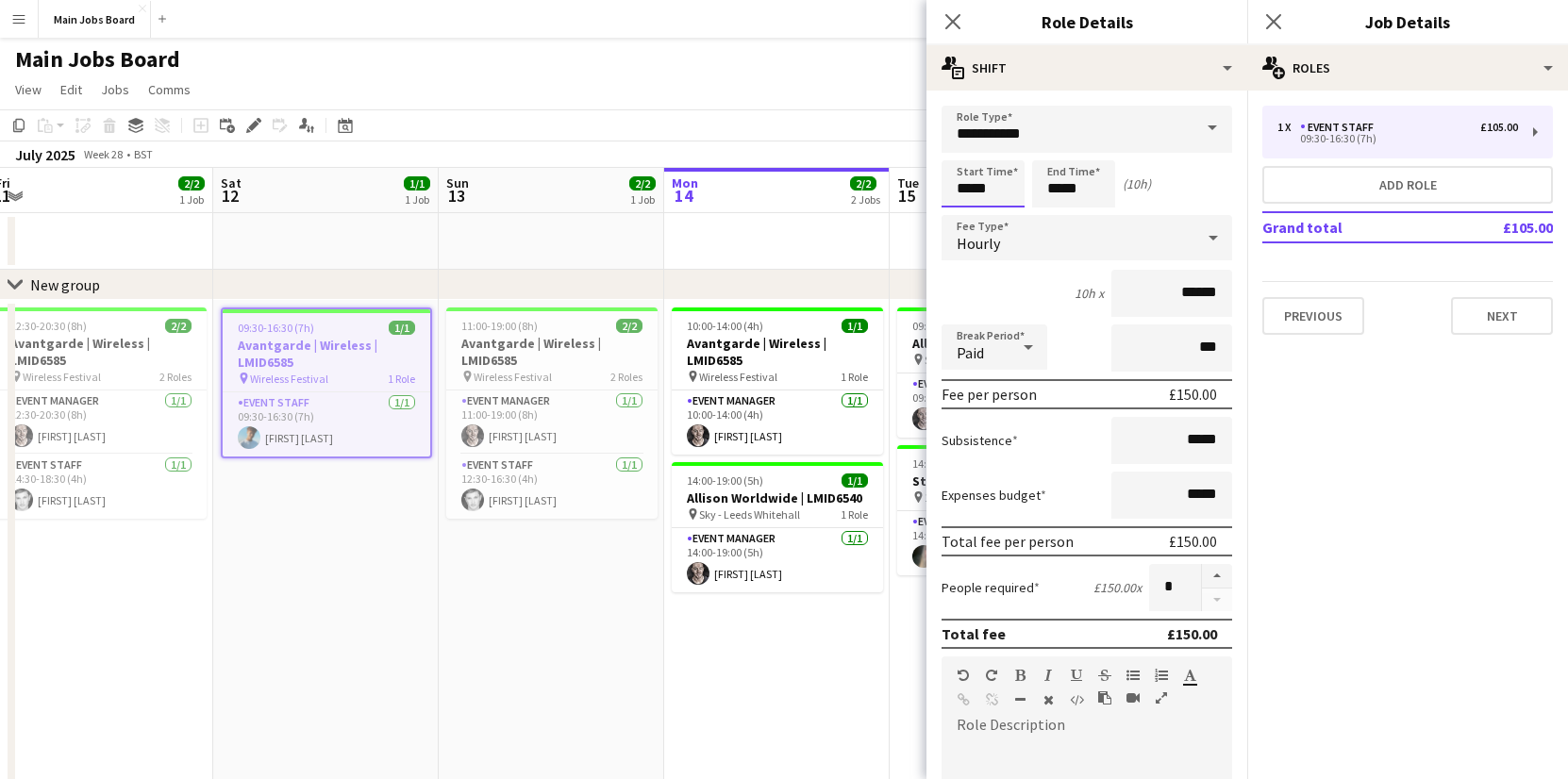 click on "*****" at bounding box center [983, 184] 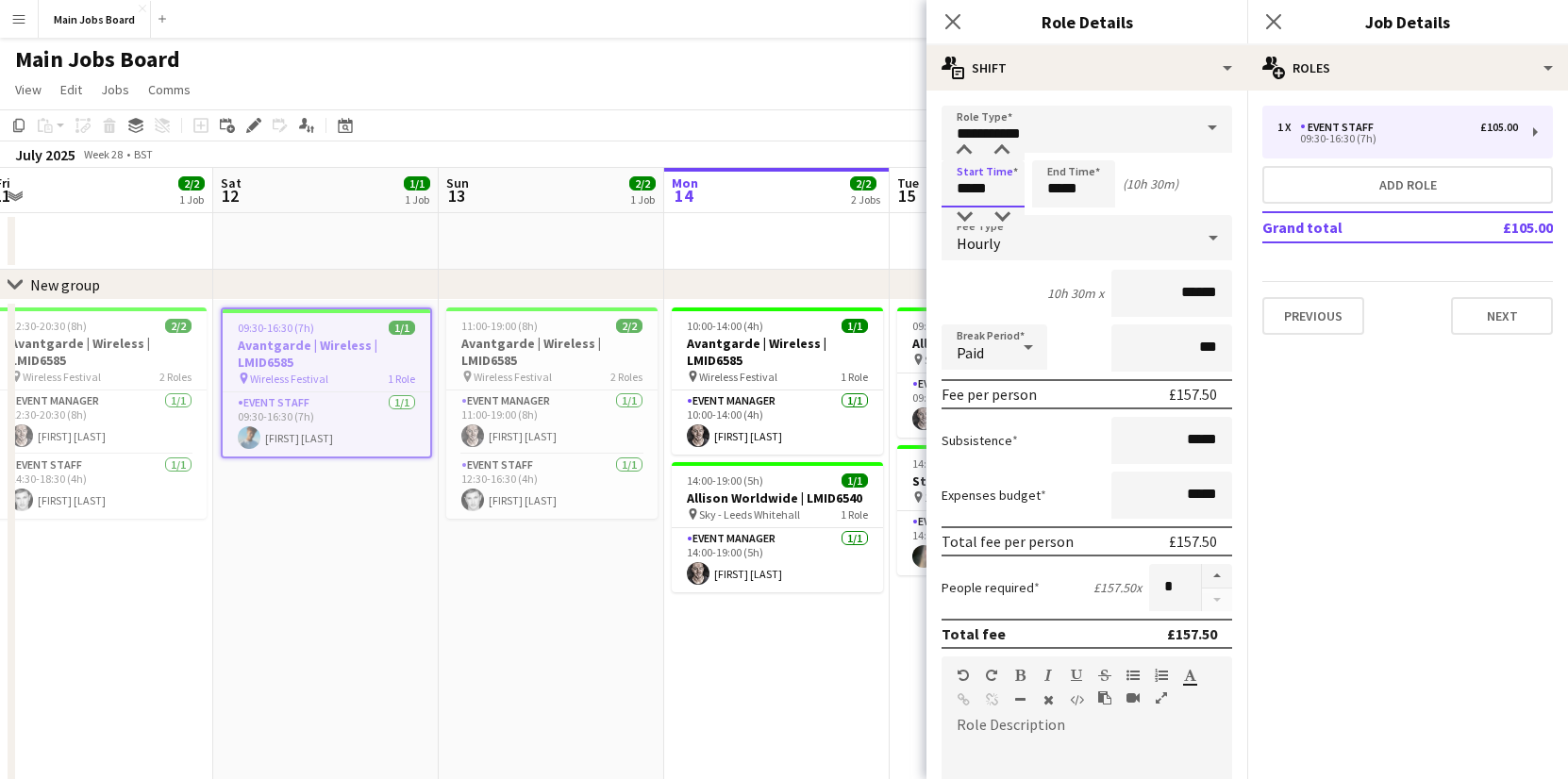 type on "*****" 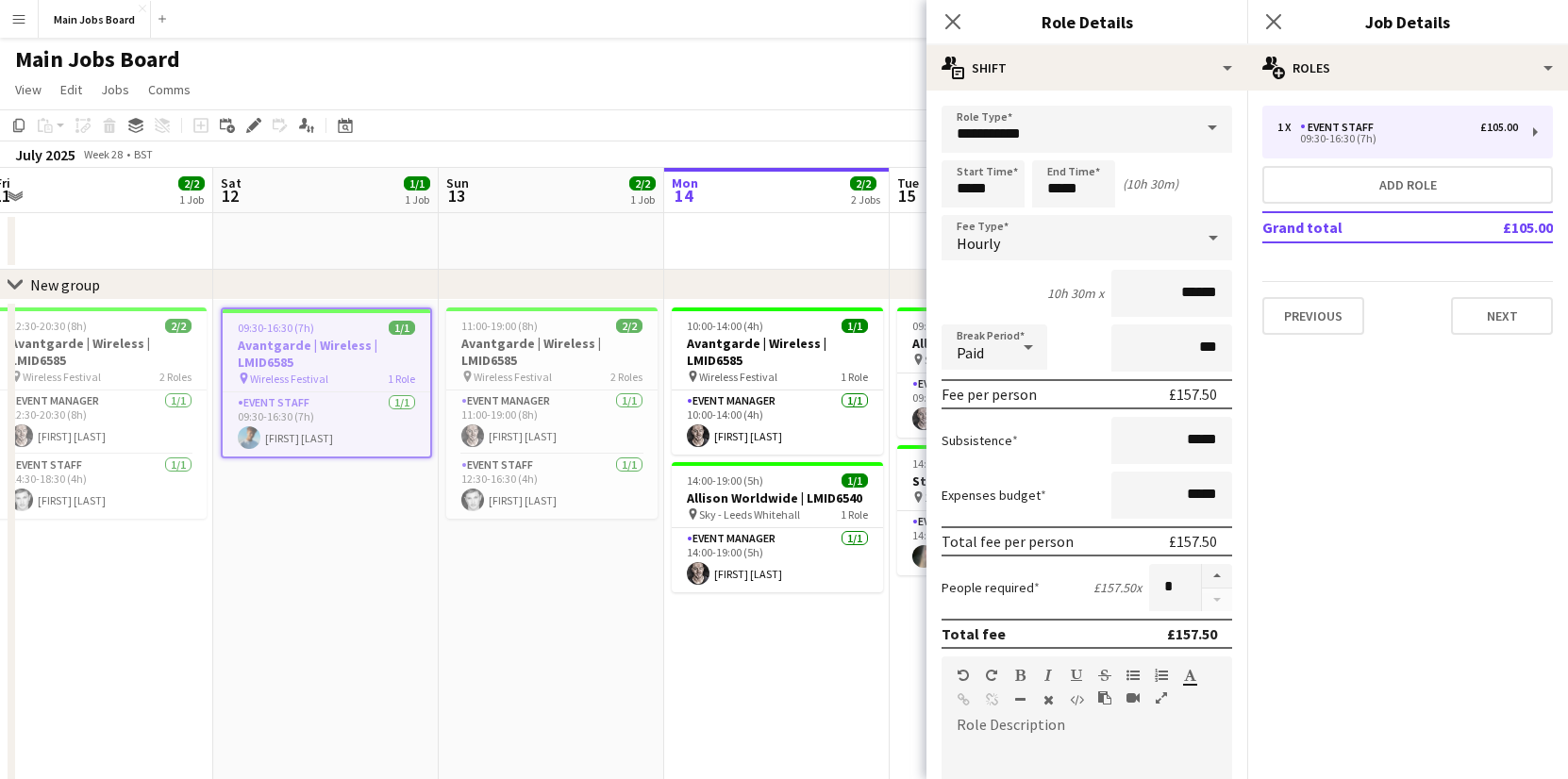 click on "pencil3
General details   1 x   Event Staff   £105.00   09:30-16:30 (7h)   Add role   Grand total   £105.00   Previous   Next" 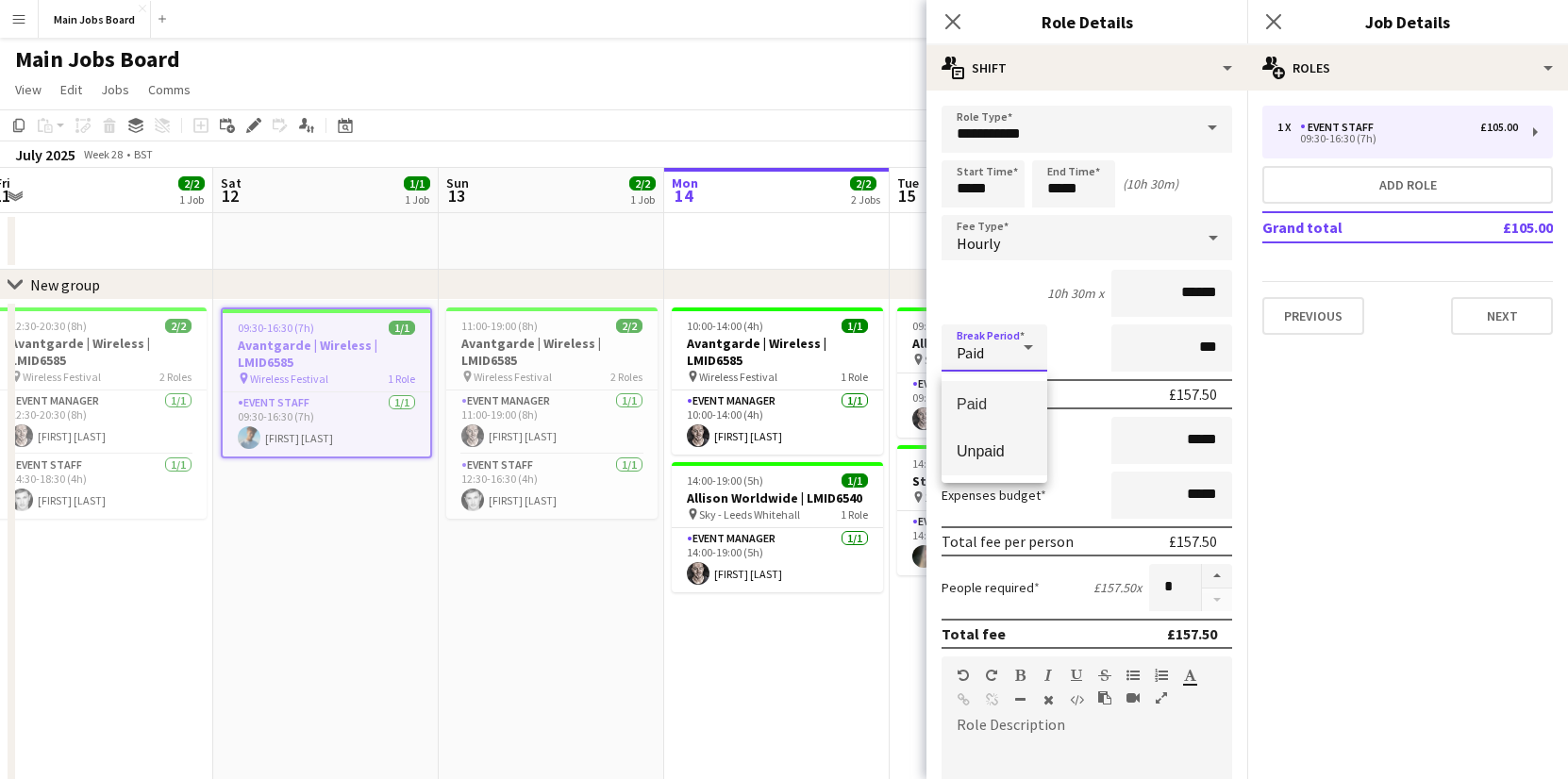 click on "Unpaid" at bounding box center [994, 451] 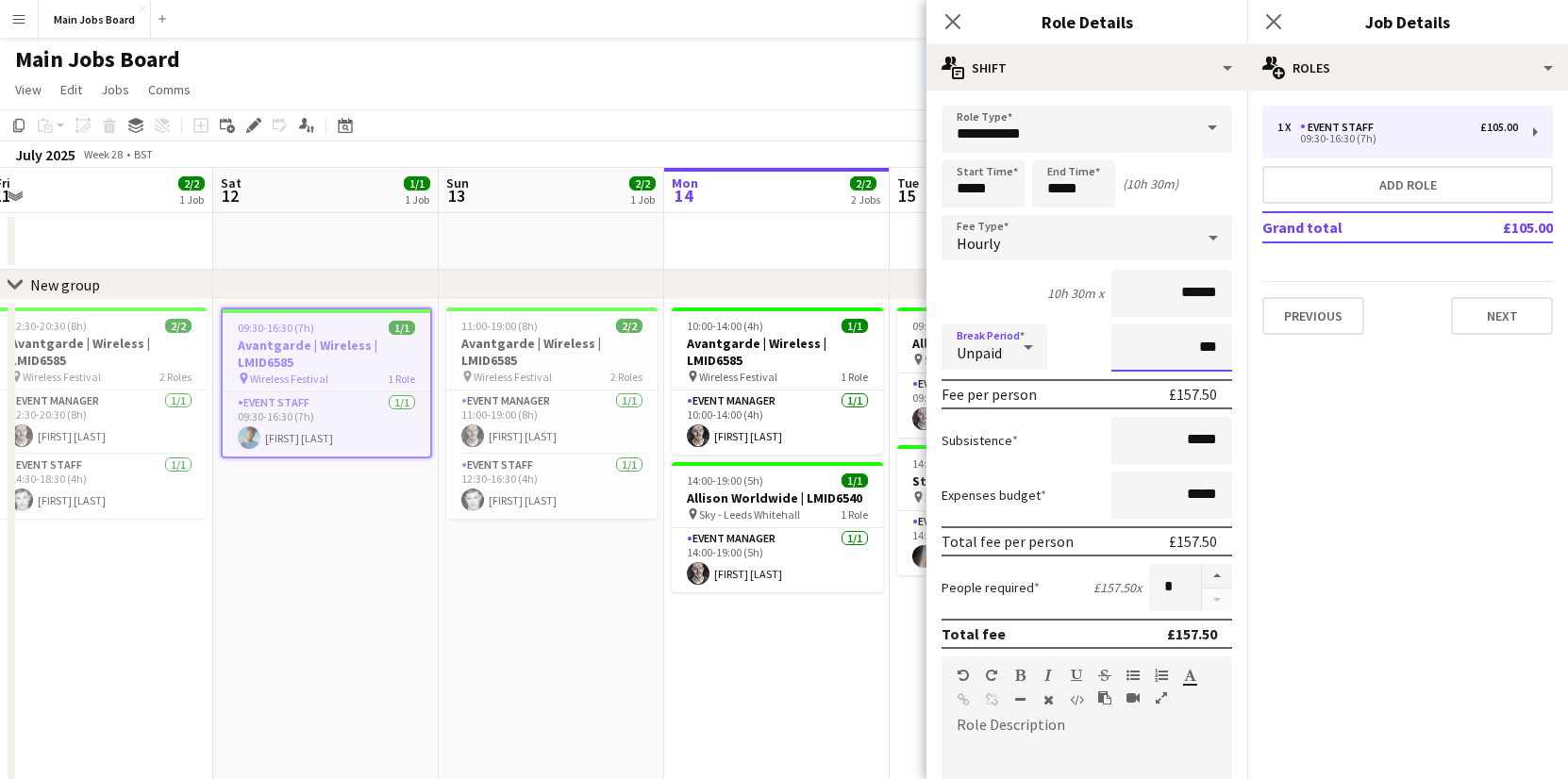 click on "***" at bounding box center (1172, 348) 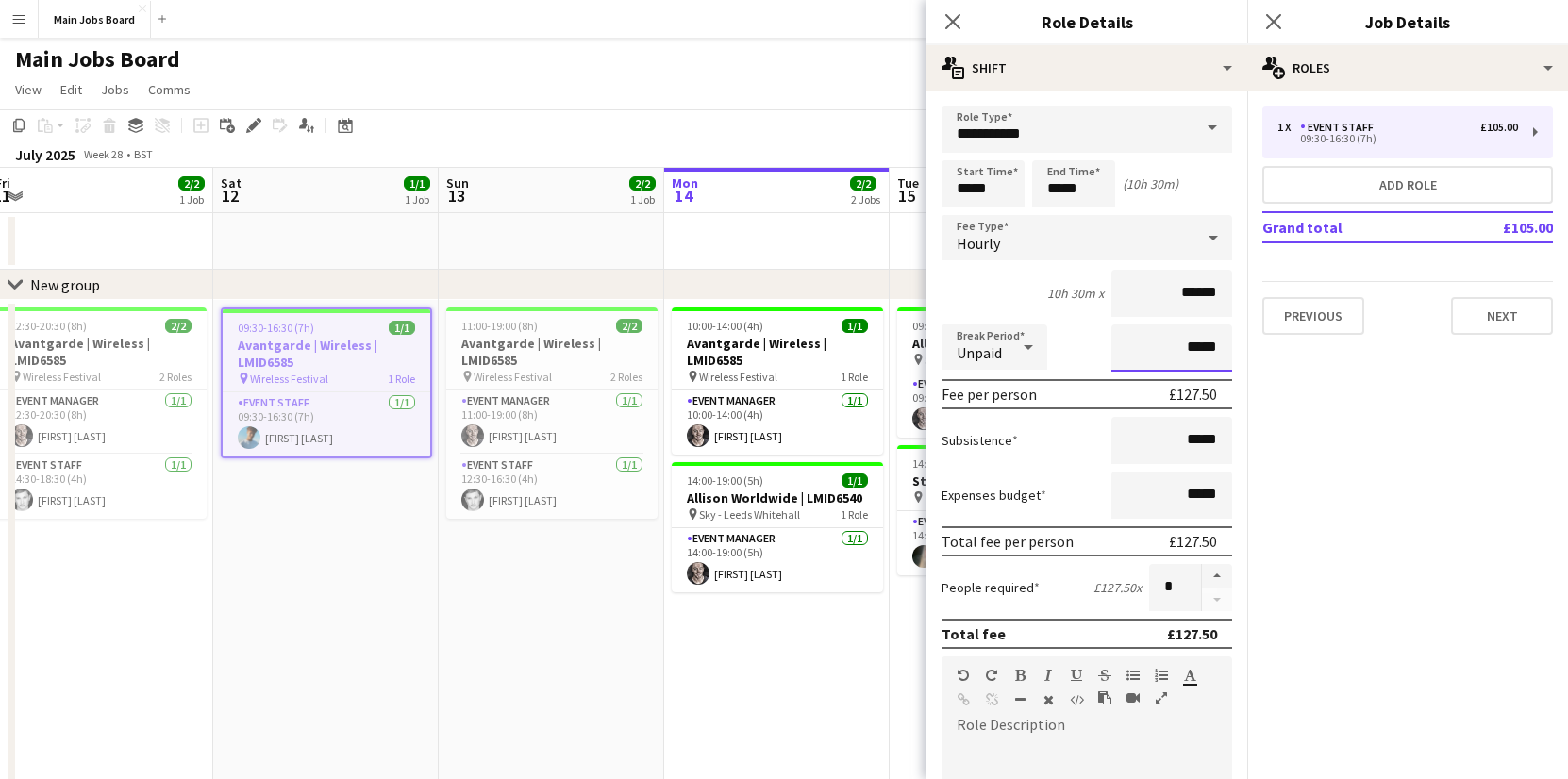 type on "*****" 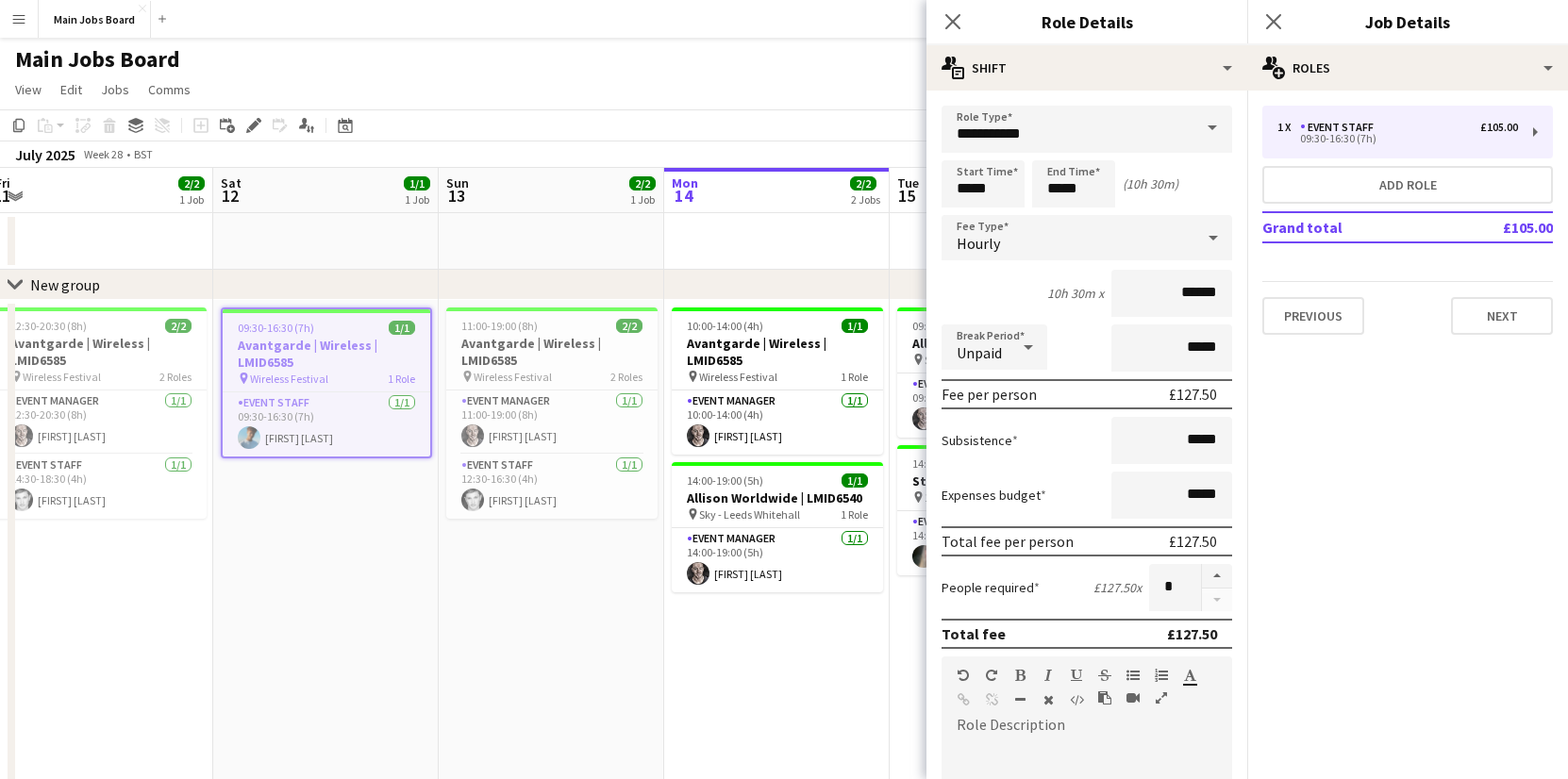 click on "pencil3
General details   1 x   Event Staff   £105.00   09:30-16:30 (7h)   Add role   Grand total   £105.00   Previous   Next" 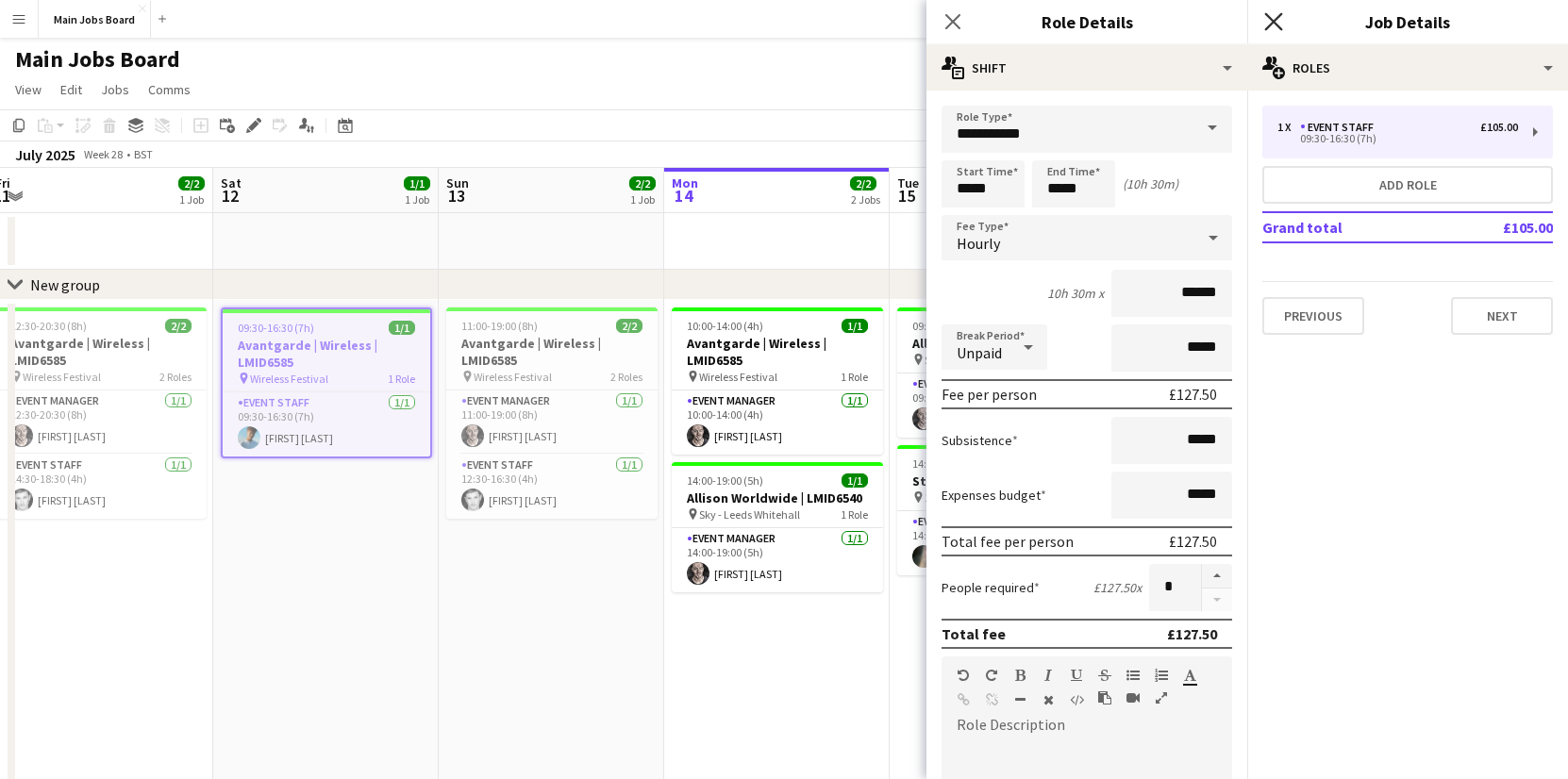 click 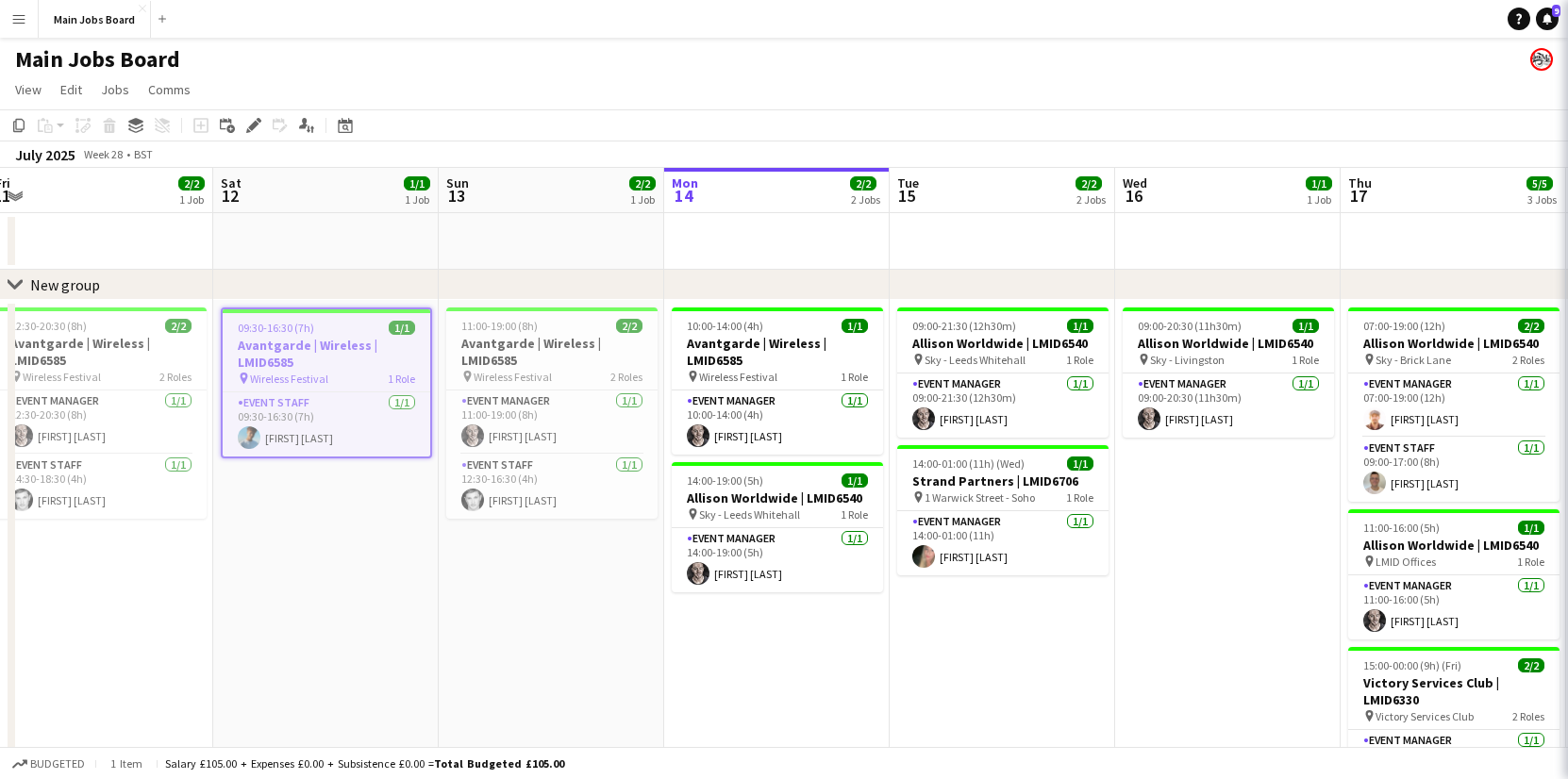 scroll, scrollTop: 0, scrollLeft: 463, axis: horizontal 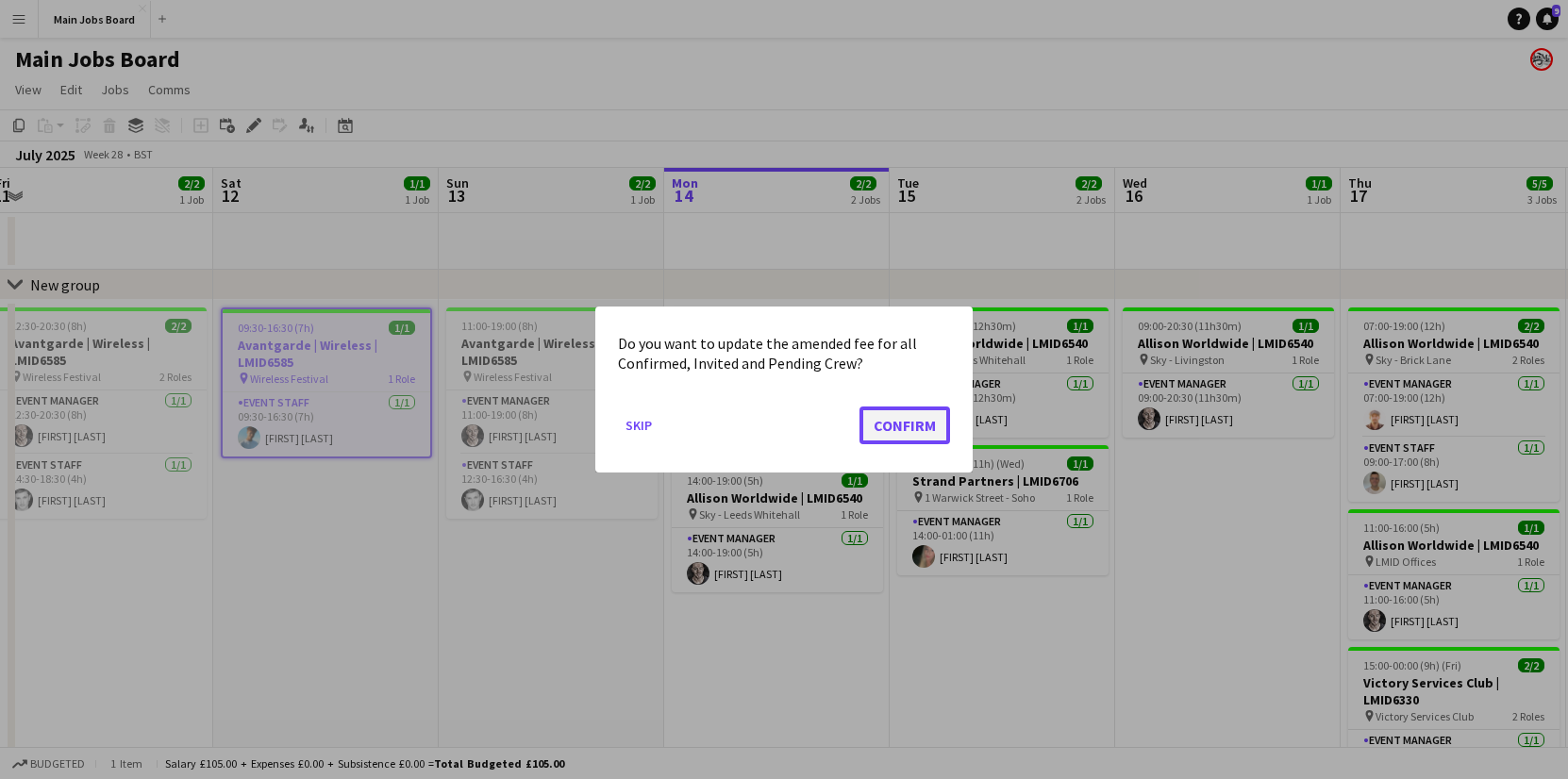 click on "Confirm" 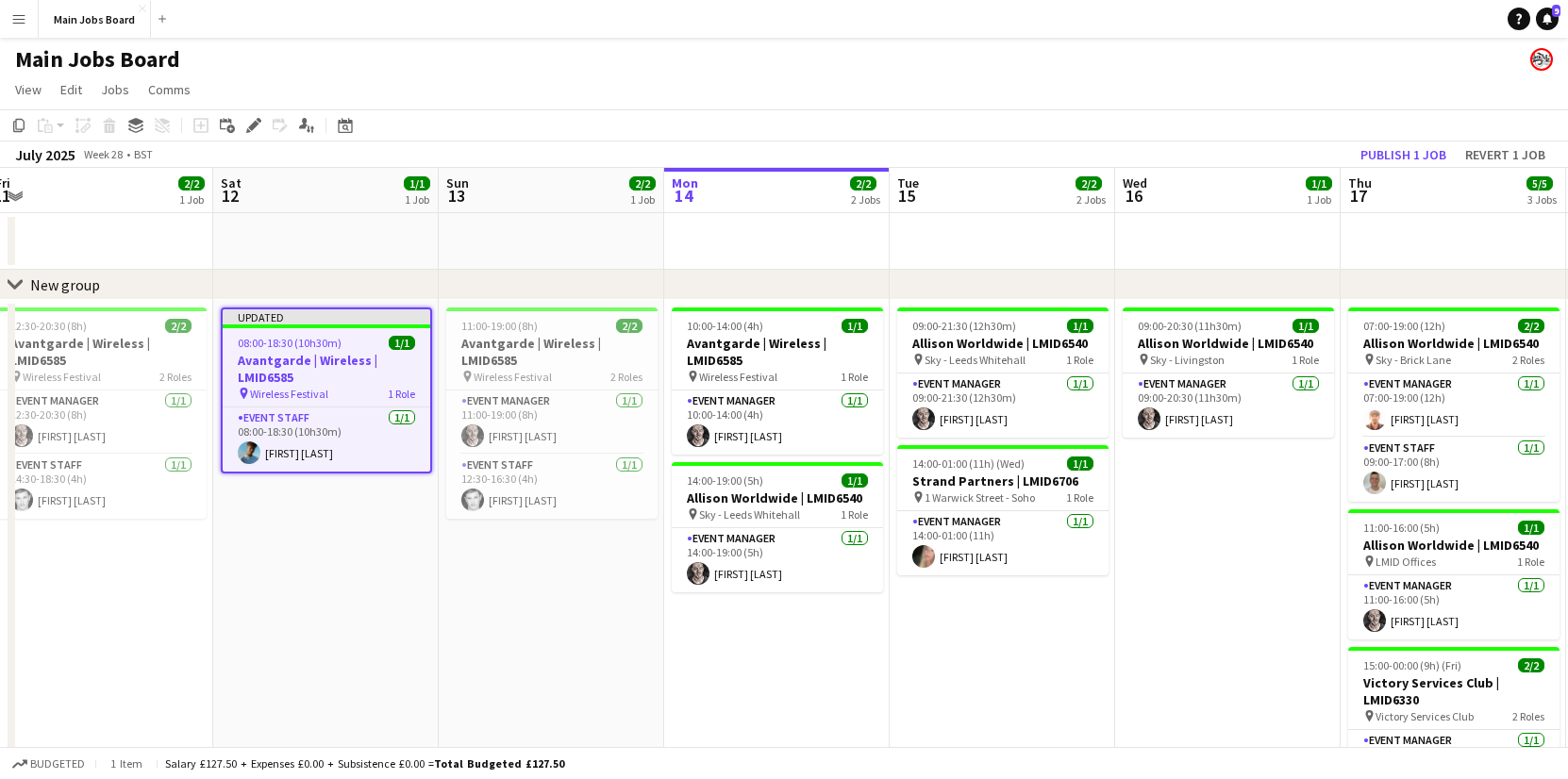 scroll, scrollTop: 0, scrollLeft: 463, axis: horizontal 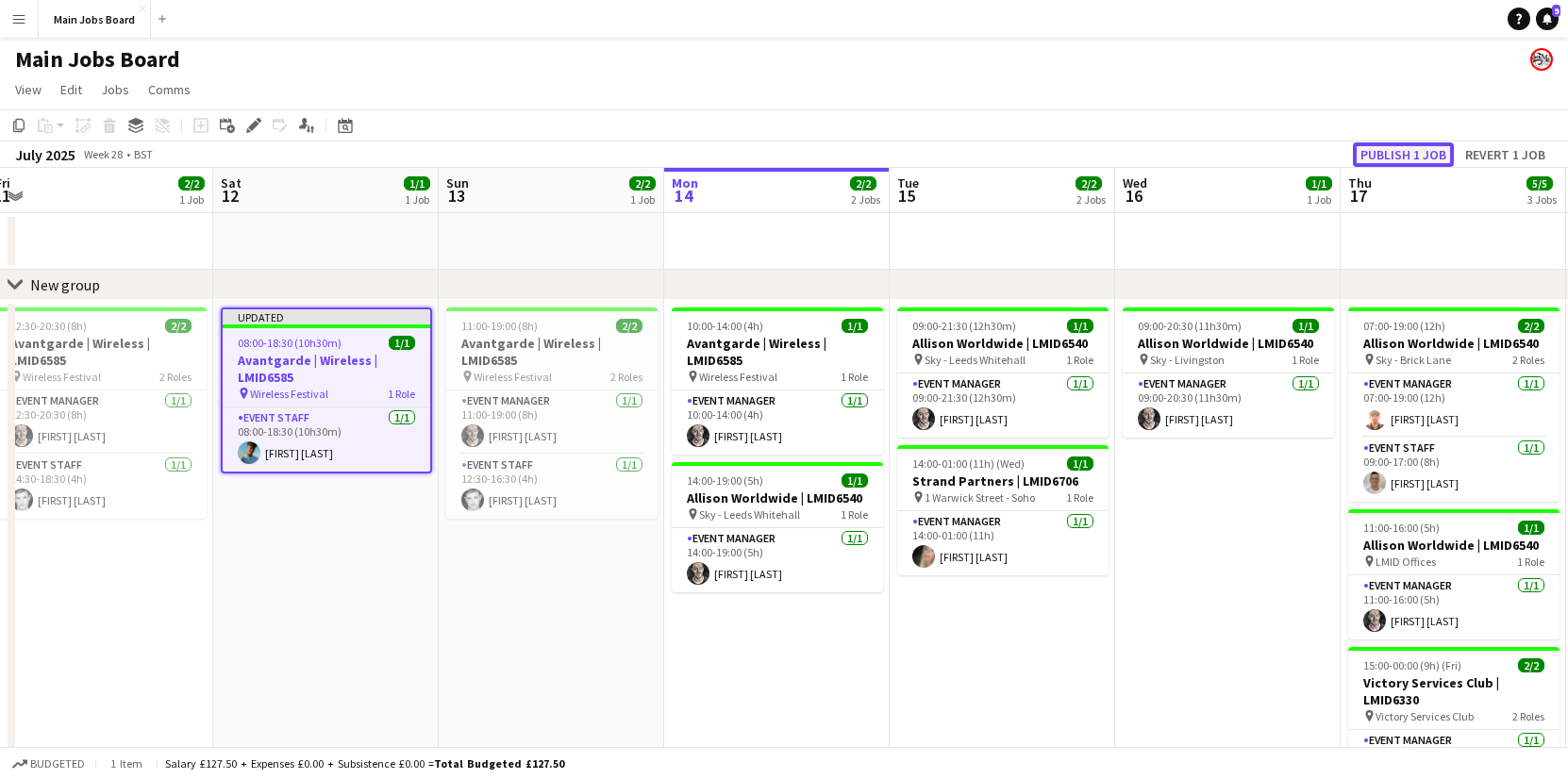 click on "Publish 1 job" 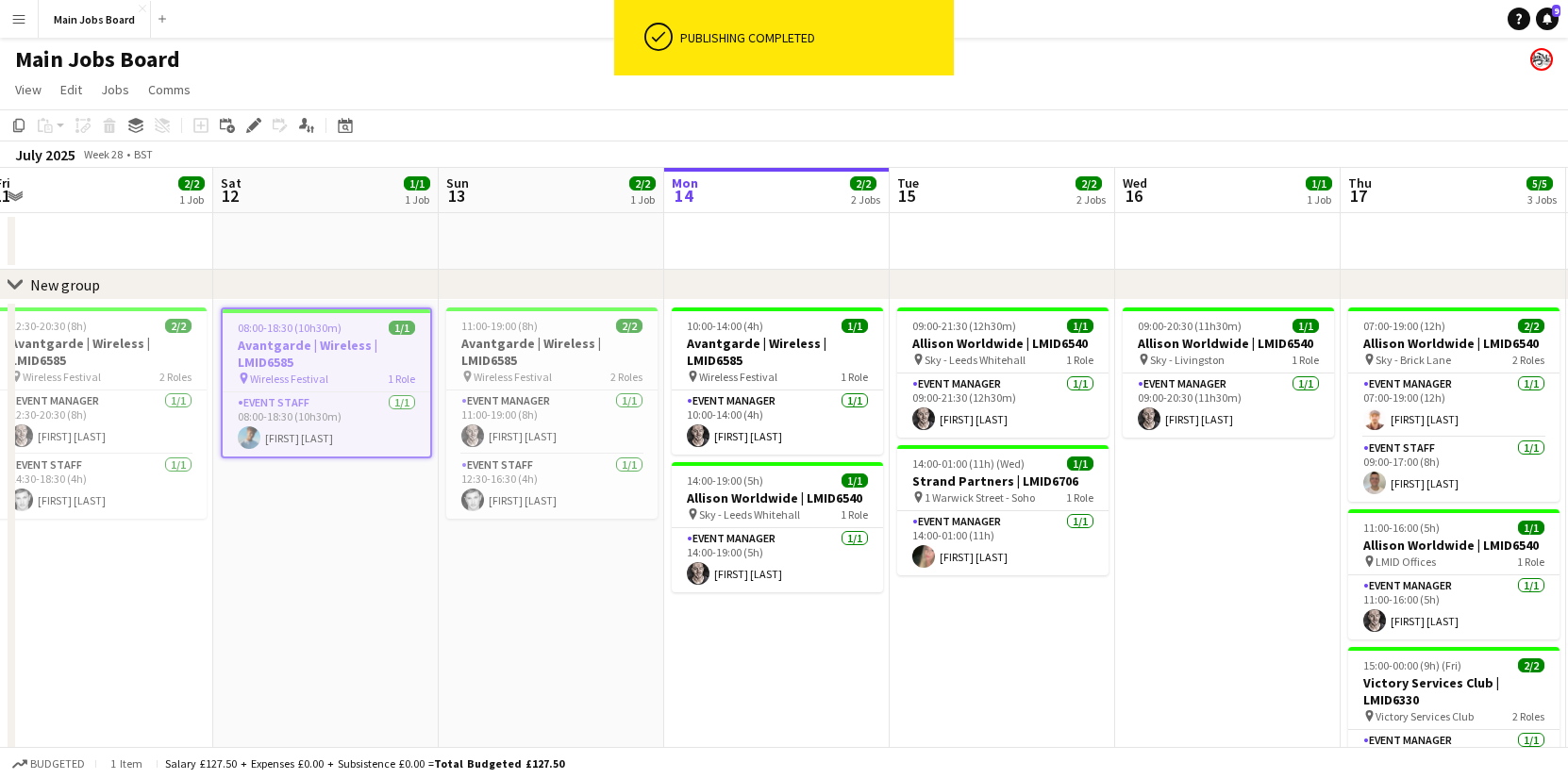 click on "11:00-19:00 (8h)    2/2   Avantgarde | Wireless | LMID6585
pin
Wireless Festival    2 Roles   Event Manager   1/1   11:00-19:00 (8h)
[FIRST] [LAST]  Event Staff   1/1   12:30-16:30 (4h)
[FIRST] [LAST]" at bounding box center [551, 687] 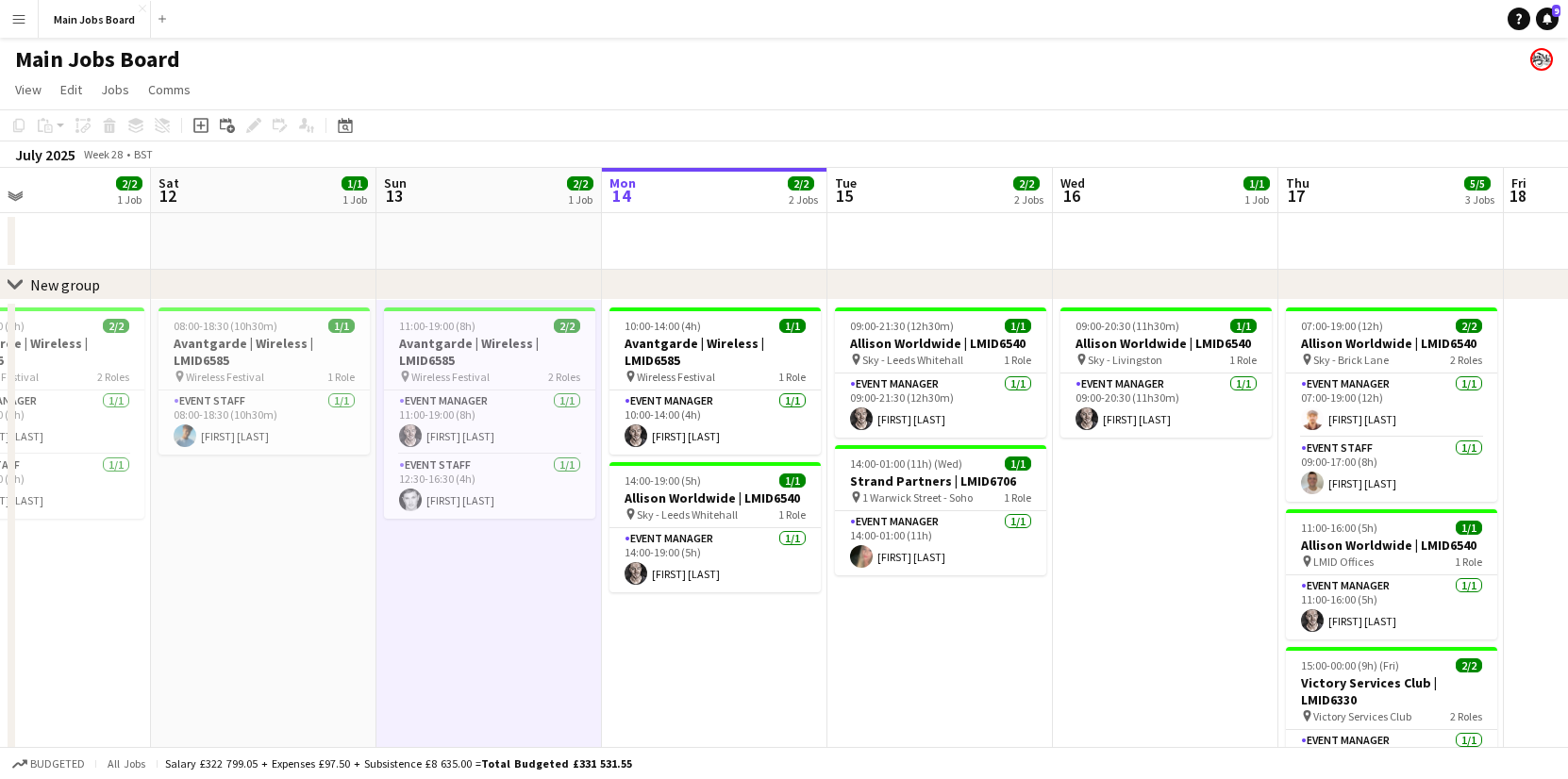 scroll, scrollTop: 0, scrollLeft: 545, axis: horizontal 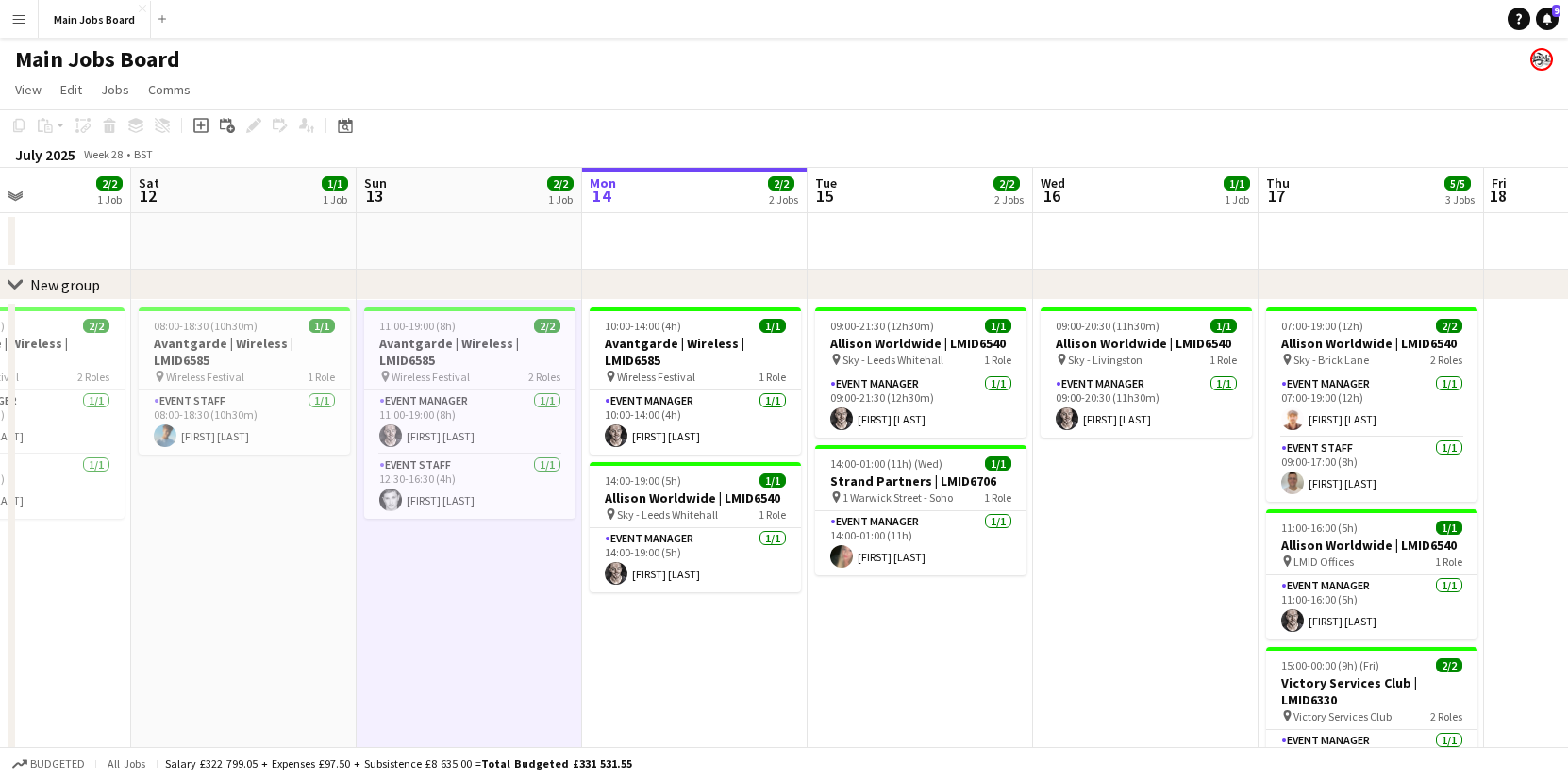 drag, startPoint x: 682, startPoint y: 622, endPoint x: 600, endPoint y: 622, distance: 82 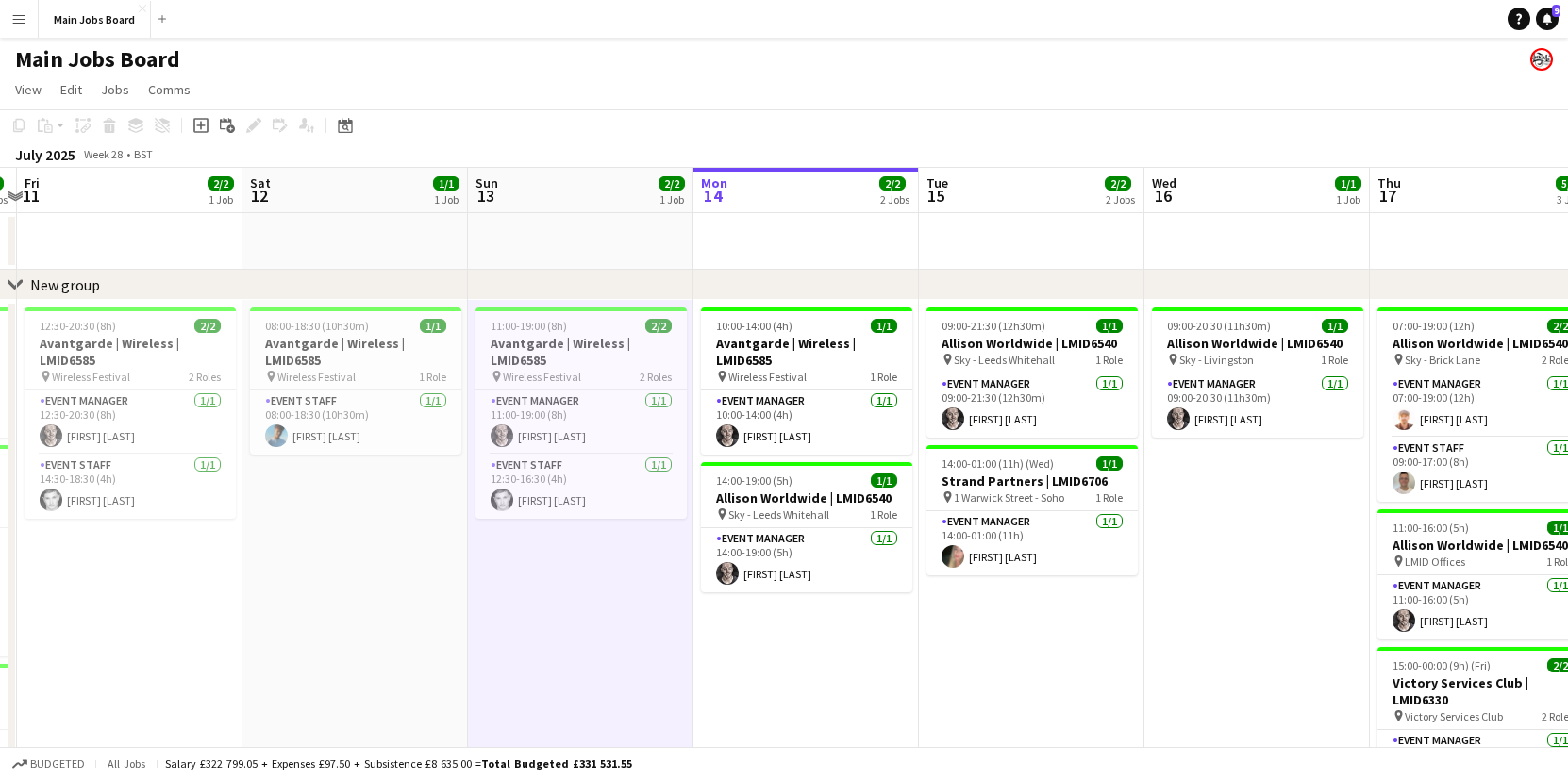 drag, startPoint x: 520, startPoint y: 606, endPoint x: 626, endPoint y: 601, distance: 106.11786 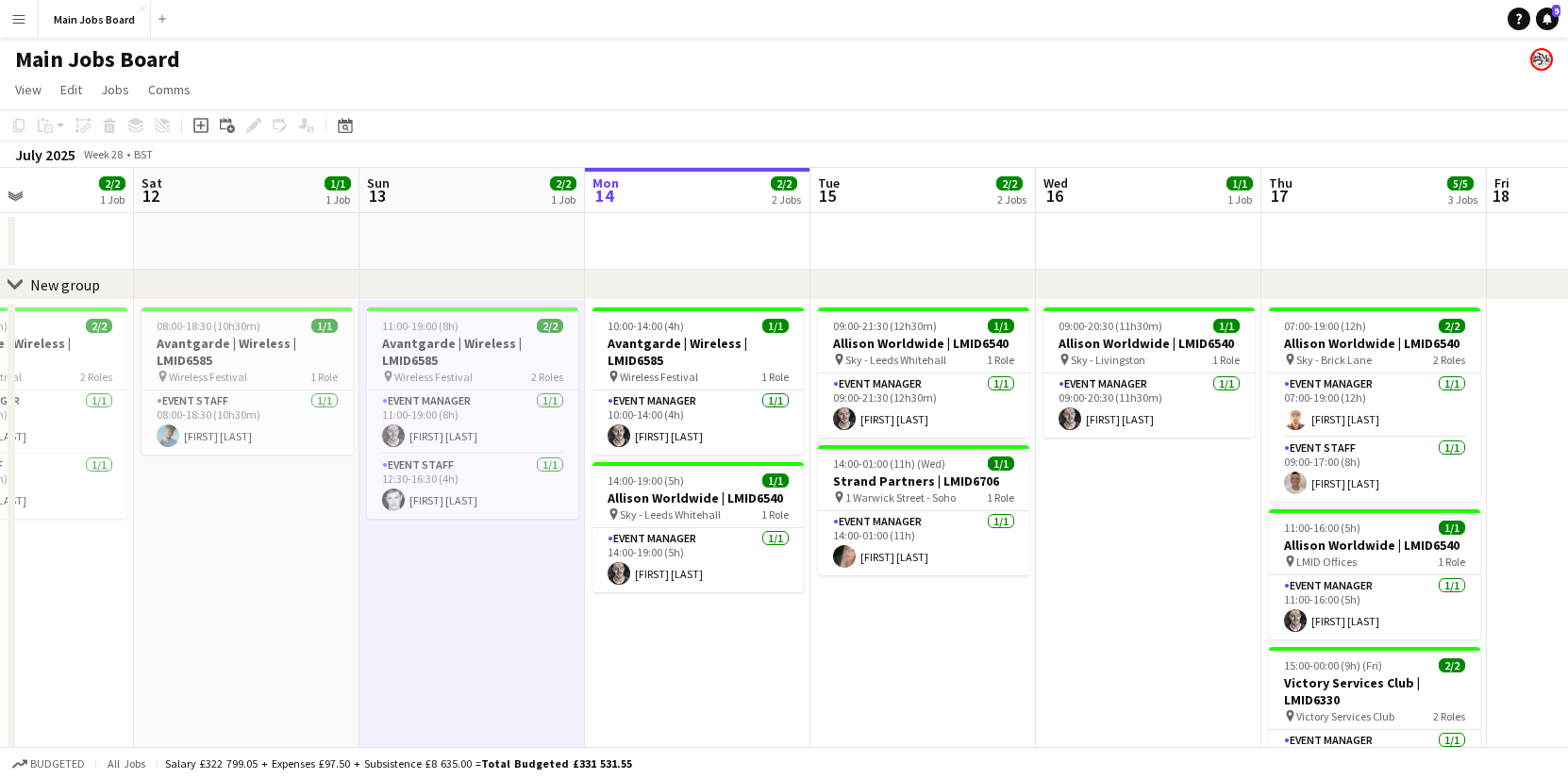 drag, startPoint x: 806, startPoint y: 635, endPoint x: 668, endPoint y: 628, distance: 138.17742 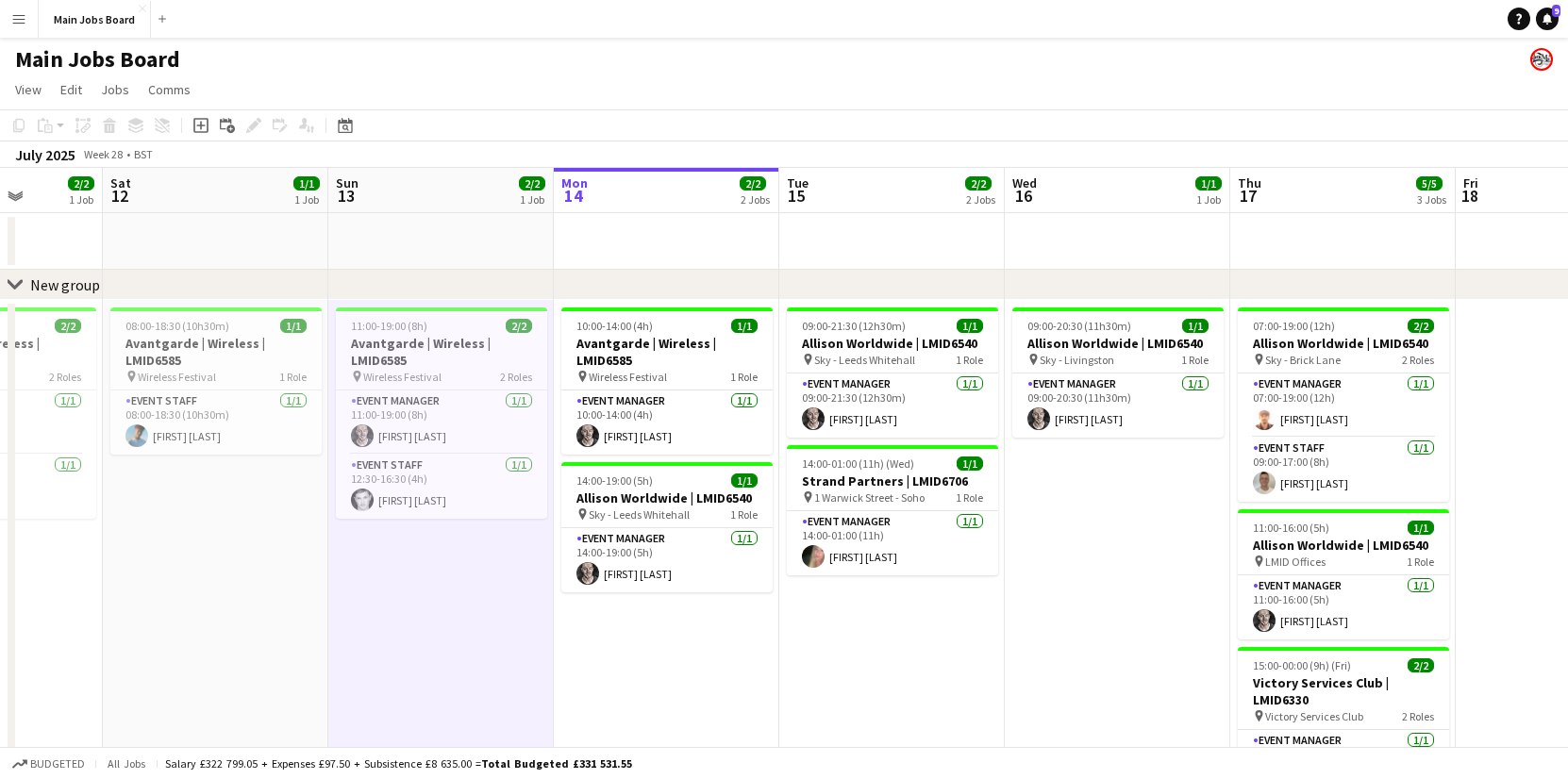 scroll, scrollTop: 108, scrollLeft: 0, axis: vertical 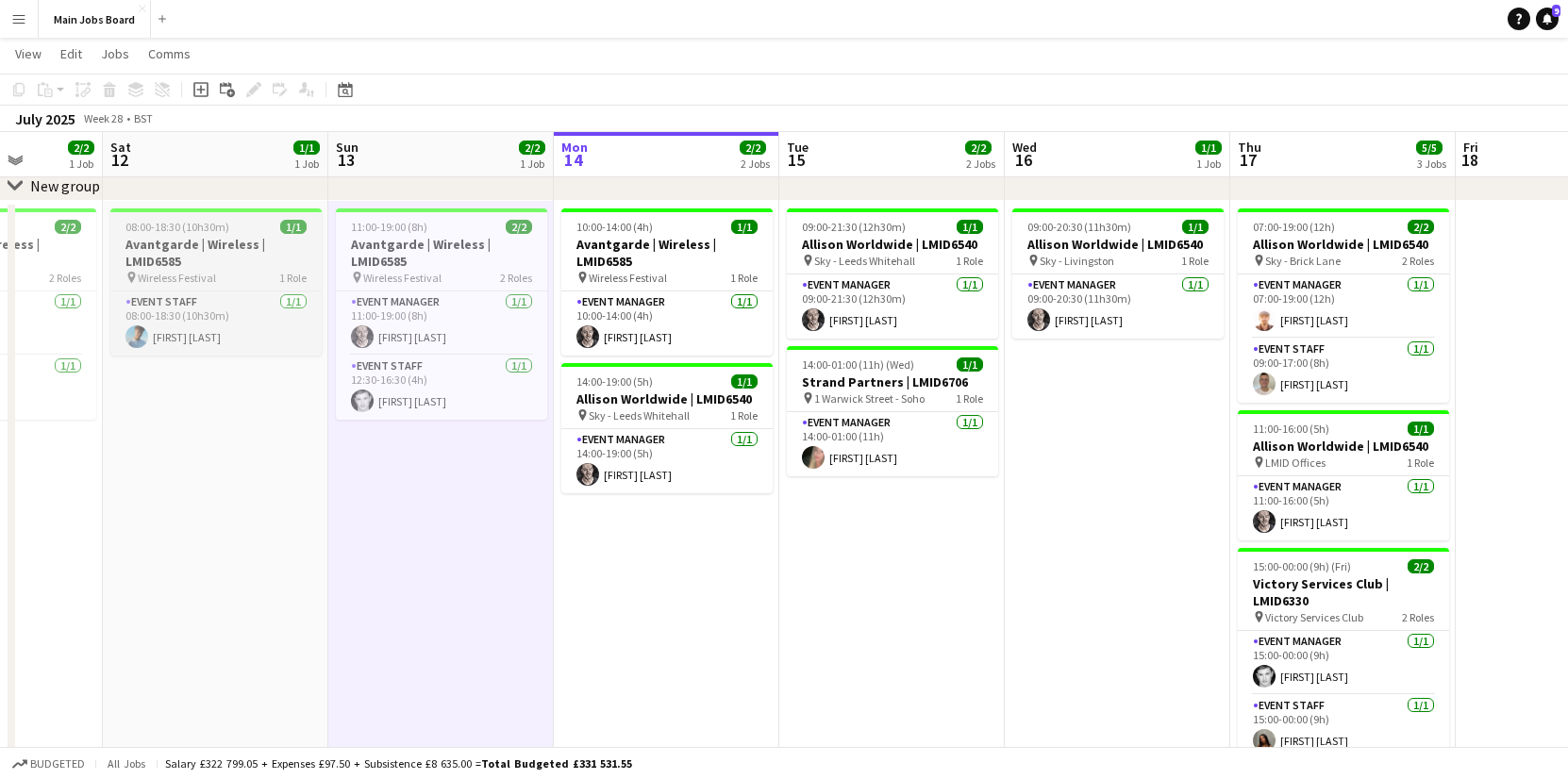 click on "08:00-18:30 (10h30m)" at bounding box center [177, 226] 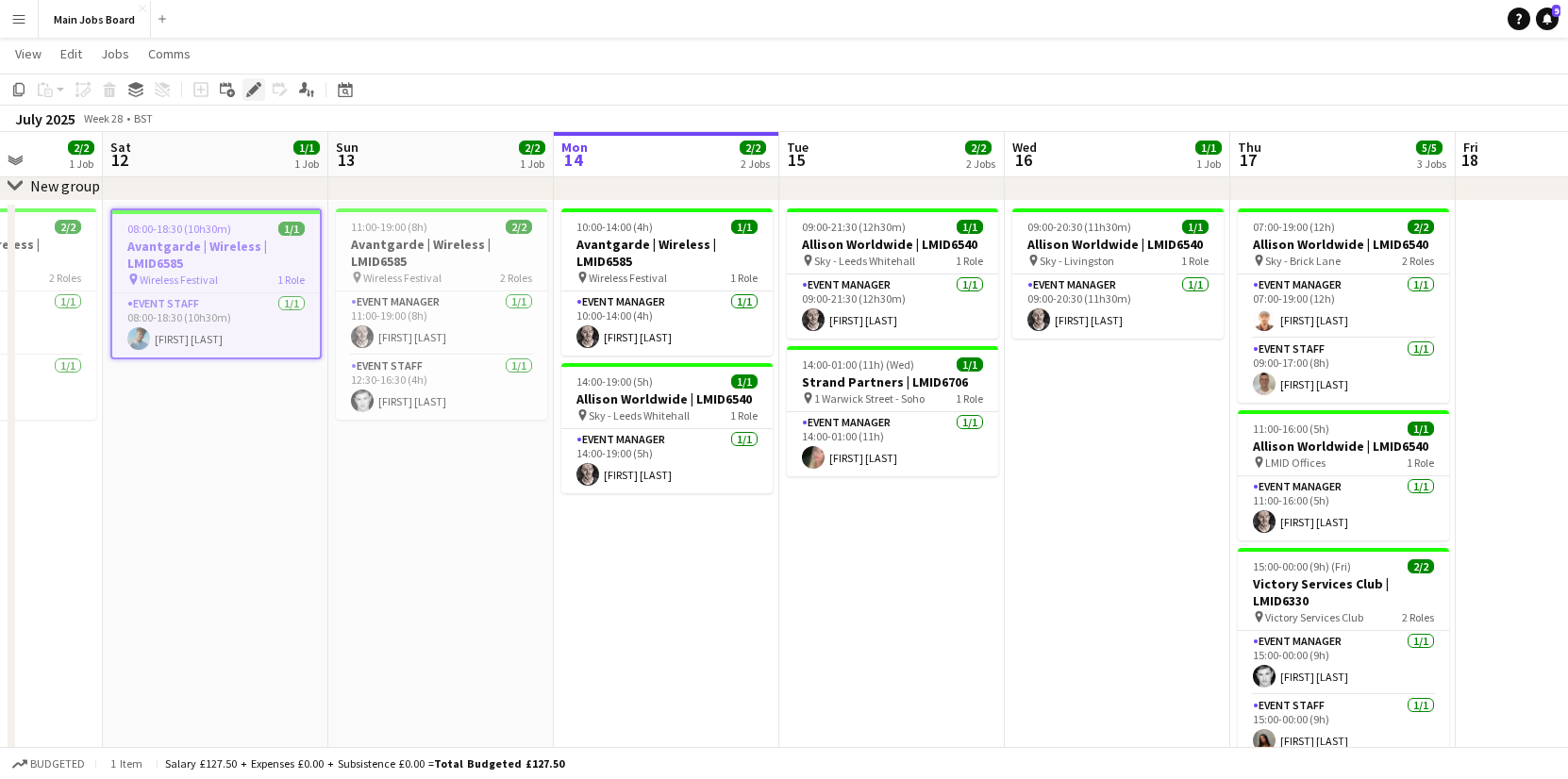 click on "Edit" 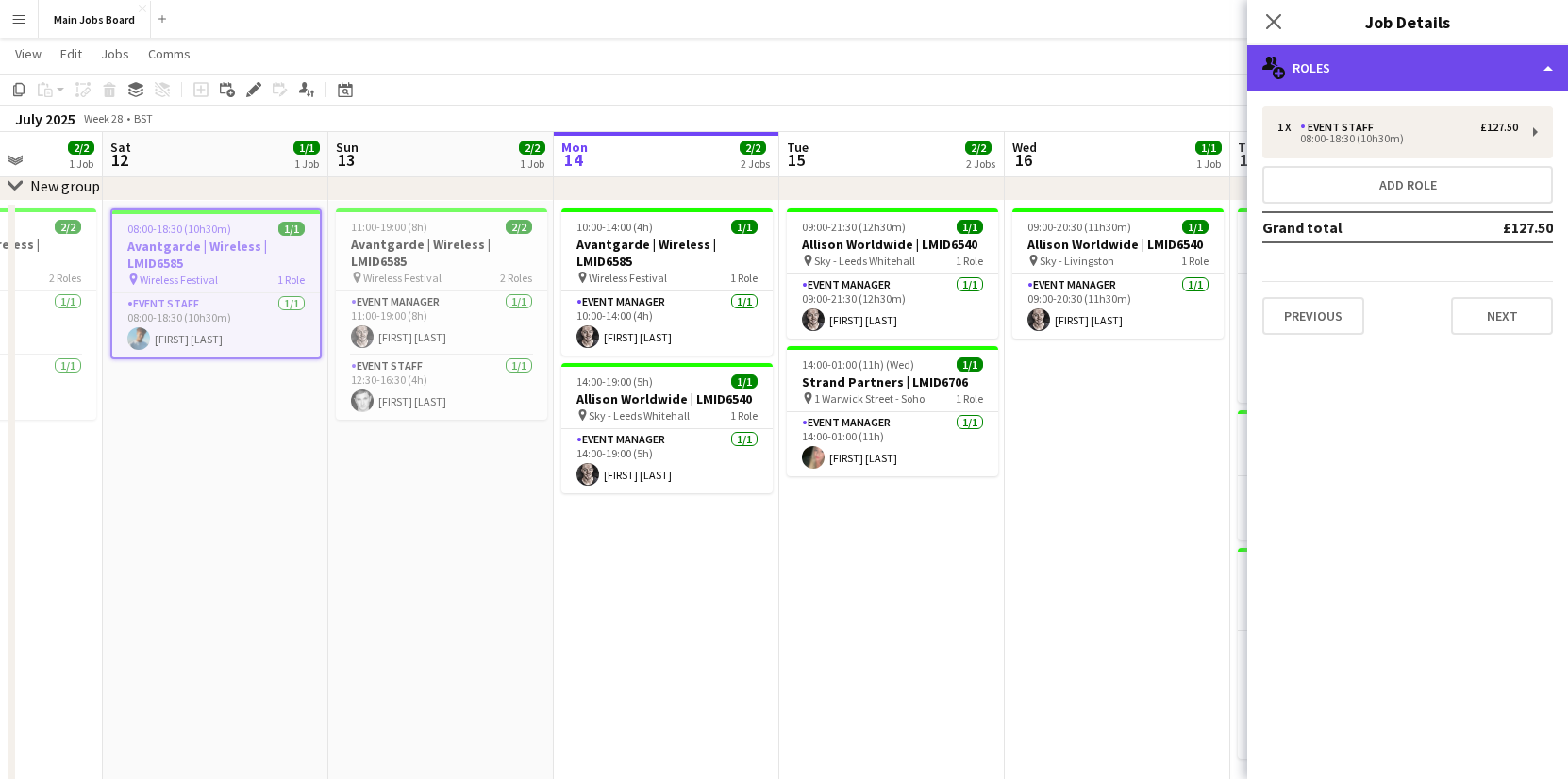 click on "multiple-users-add
Roles" 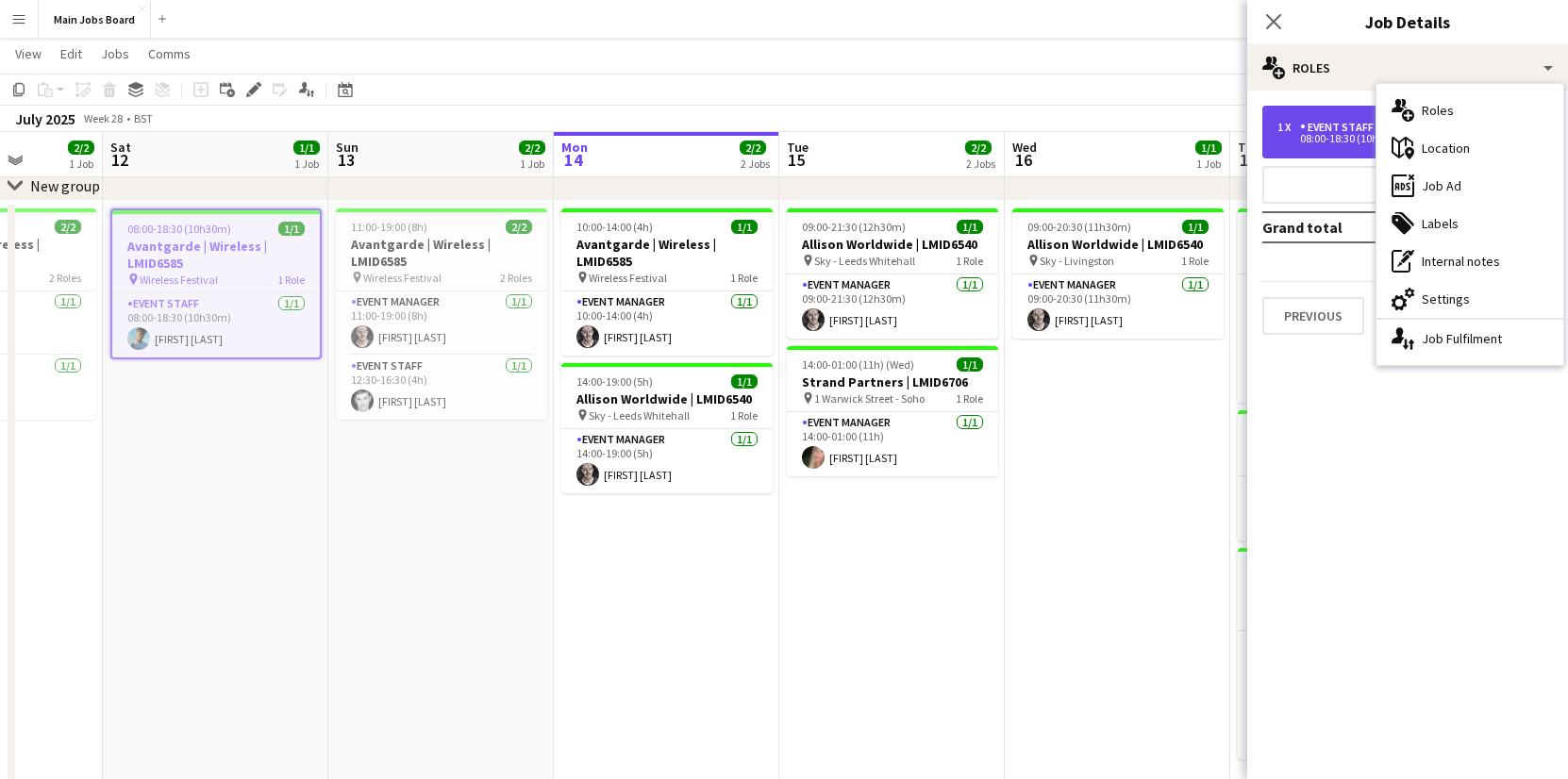 click on "Event Staff" at bounding box center [1341, 127] 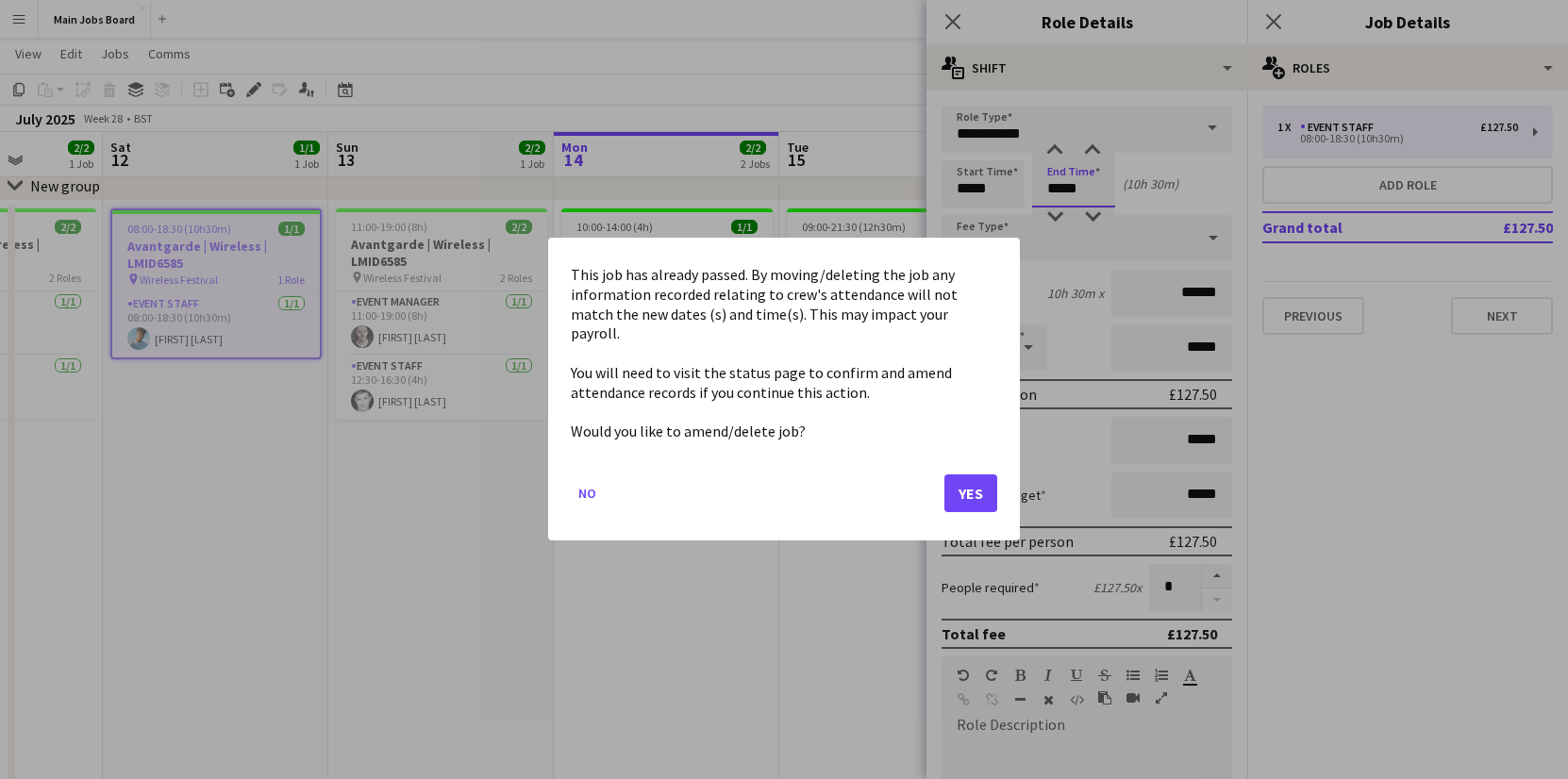 click on "Menu
Boards
Boards   Boards   All jobs   Status
Workforce
Workforce   My Workforce   Recruiting
Comms
Comms
Pay
Pay   Approvals   Payments   Reports
Platform Settings
Platform Settings   App settings   Your settings   Profiles
Training Academy
Training Academy
Knowledge Base
Knowledge Base
Product Updates
Product Updates   Log Out   Privacy   Main Jobs Board
Close
Add
Help
Notifications
9   Main Jobs Board   View  Day view expanded Day view collapsed Month view Date picker Jump to today Expand Linked Jobs Collapse Linked Jobs
C" at bounding box center [784, 455] 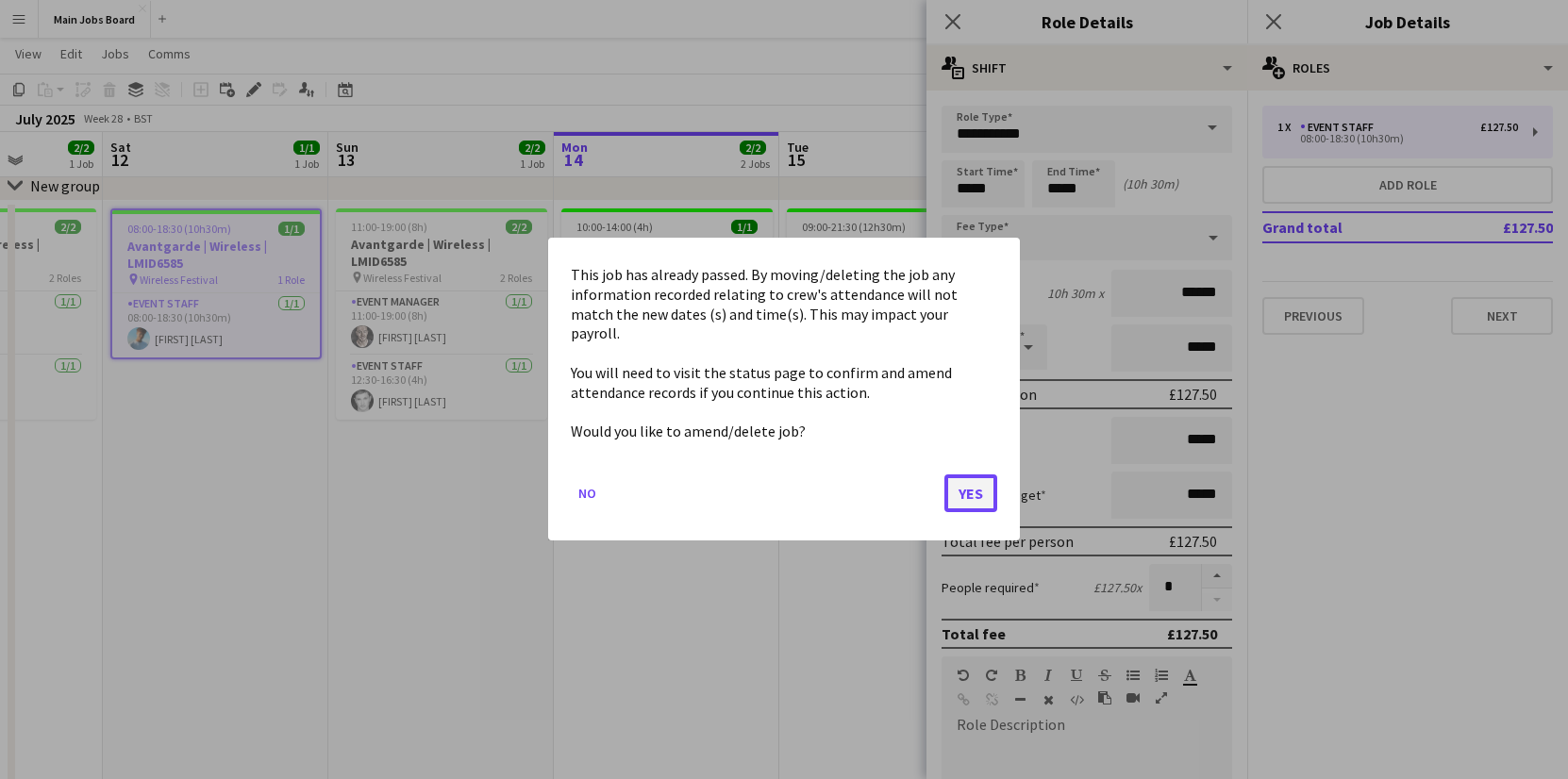 click on "Yes" 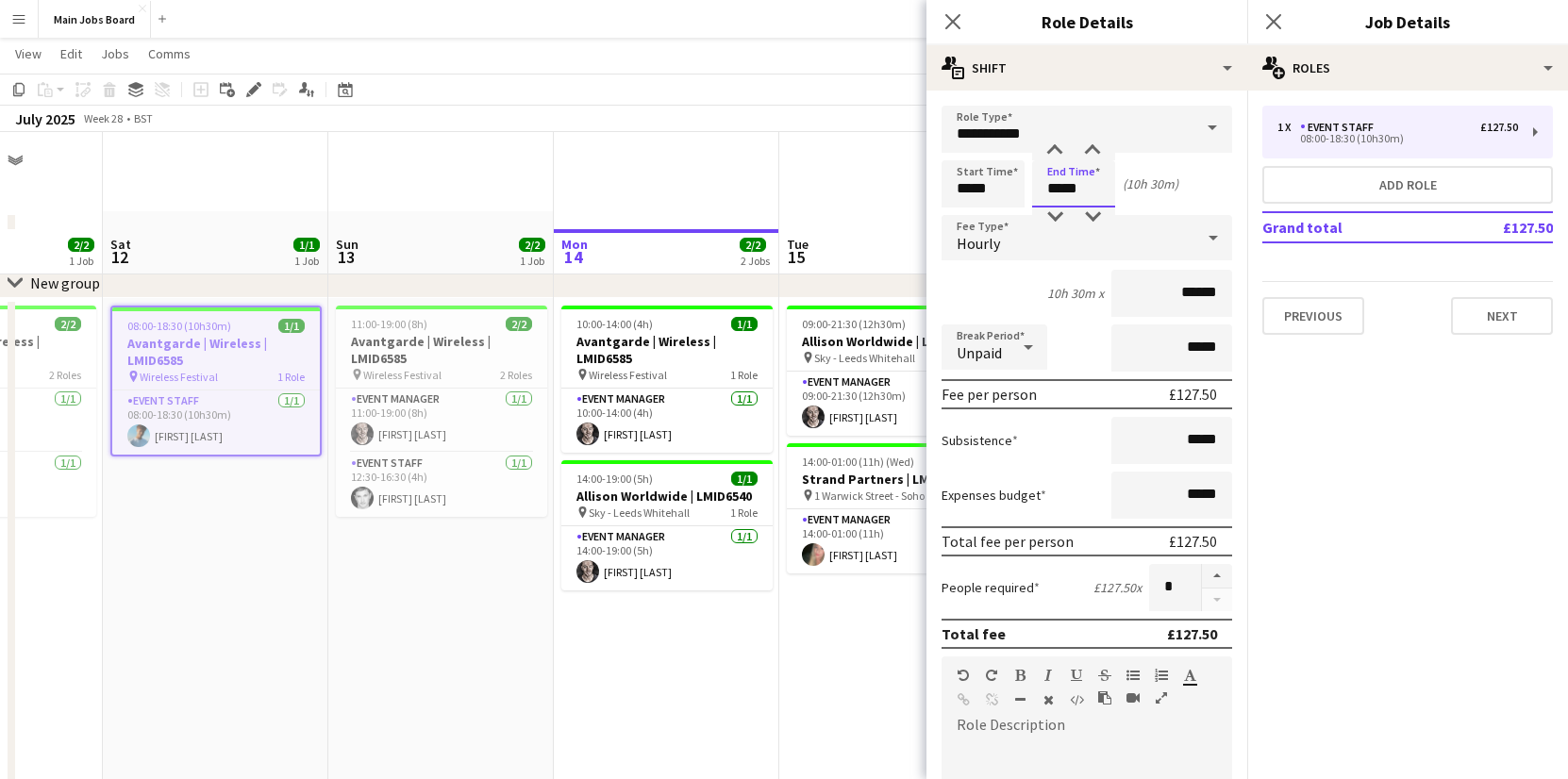 scroll, scrollTop: 97, scrollLeft: 0, axis: vertical 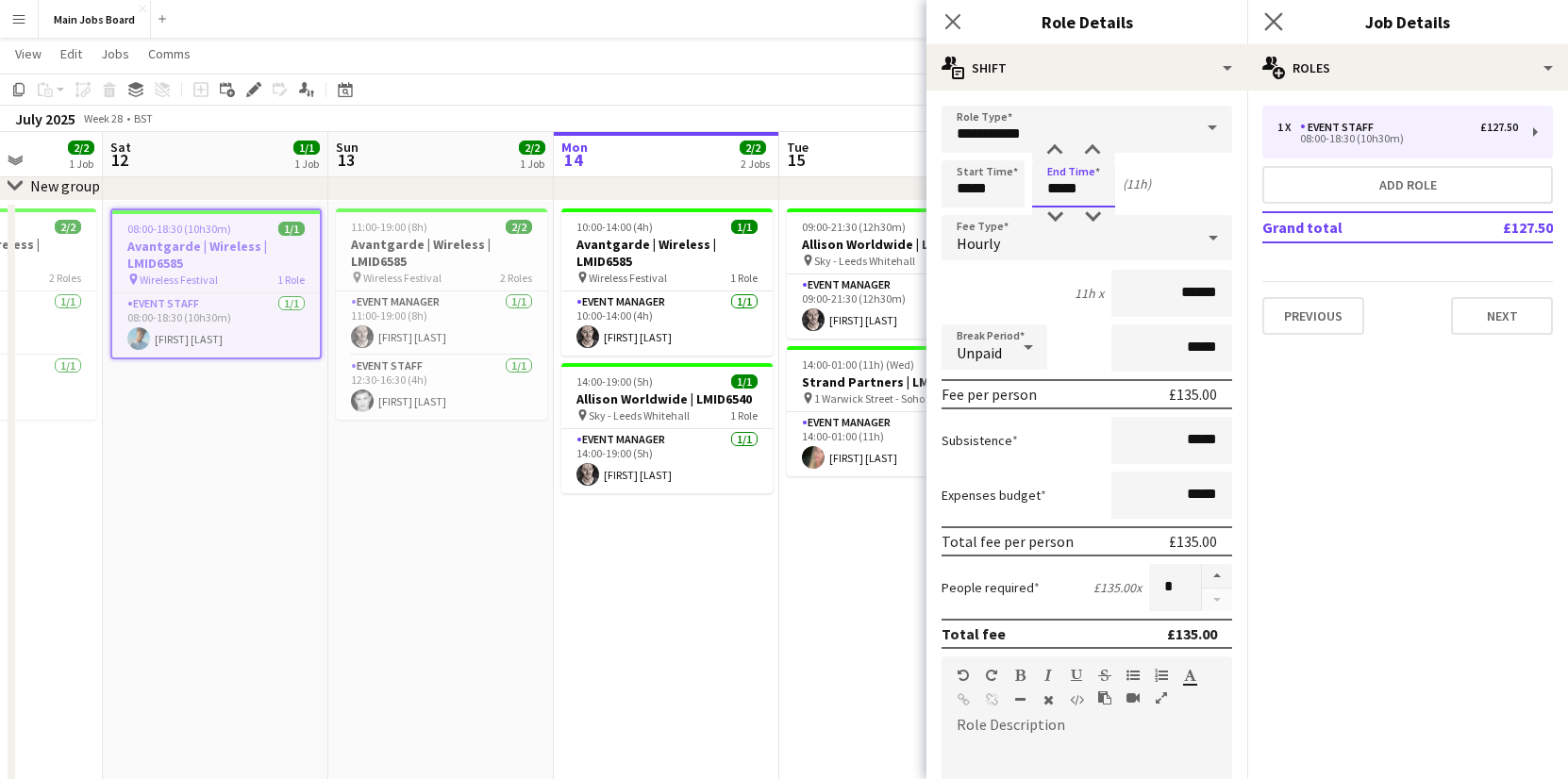 type on "*****" 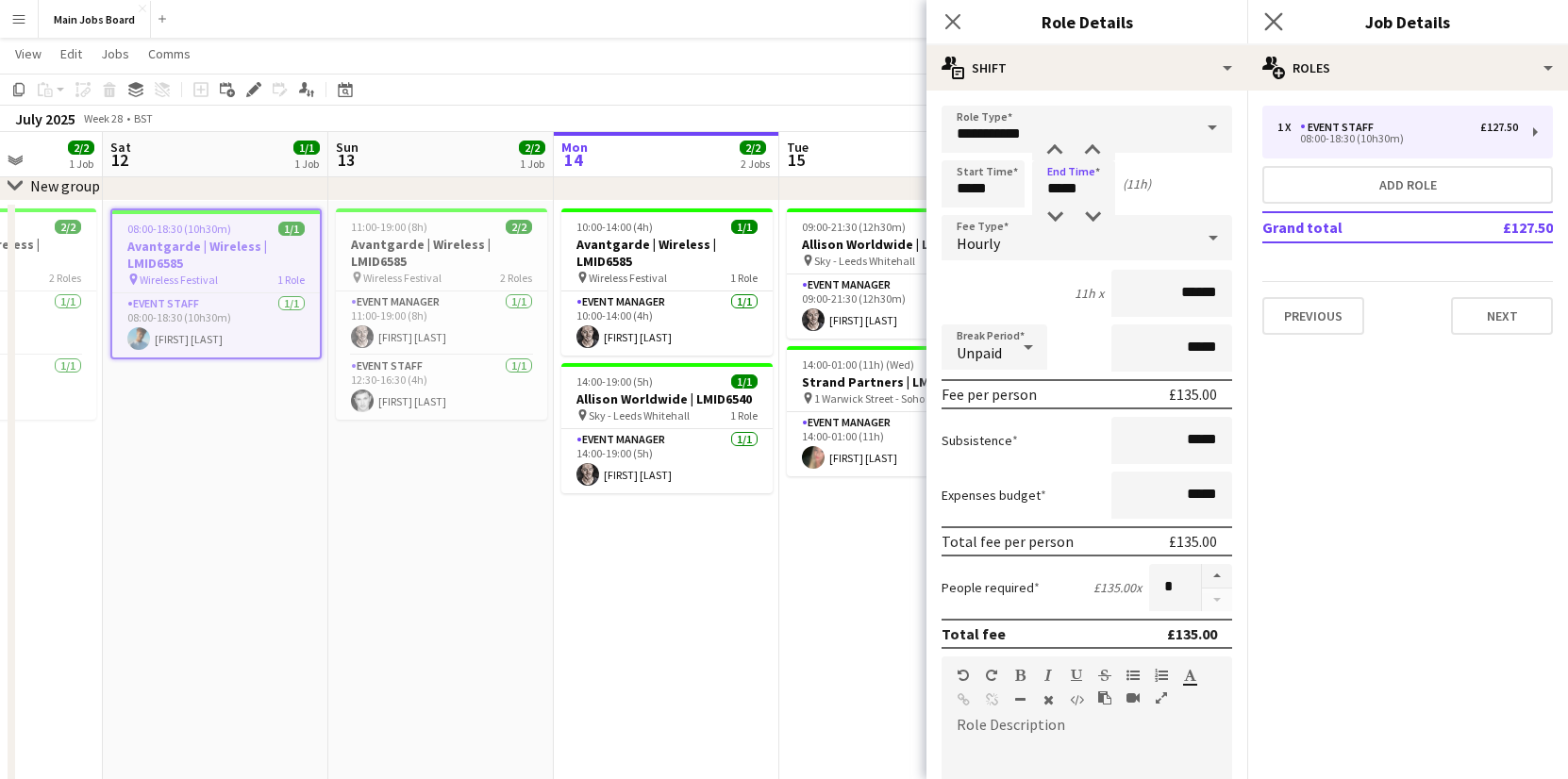 click on "Close pop-in" 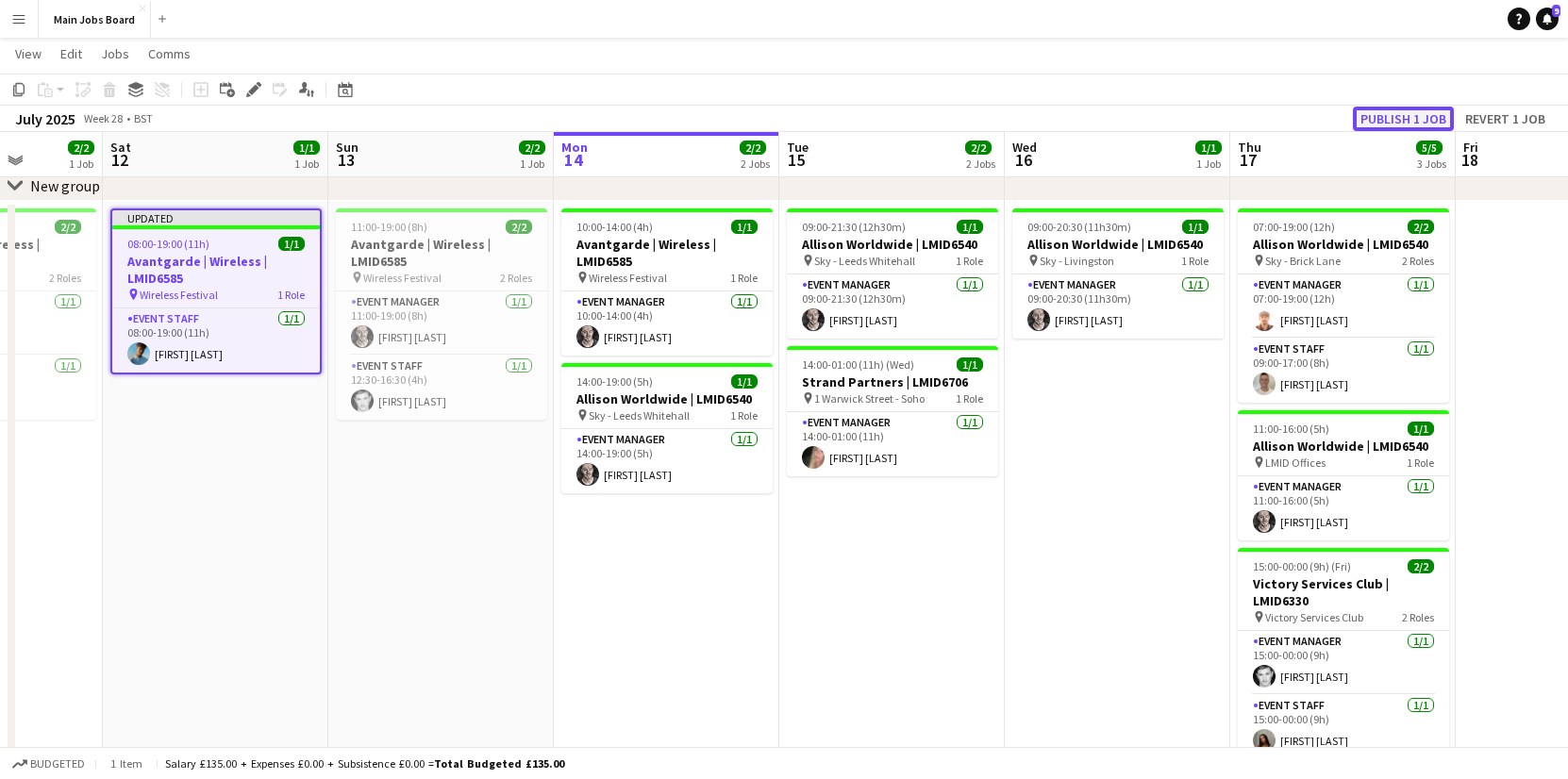 click on "Publish 1 job" 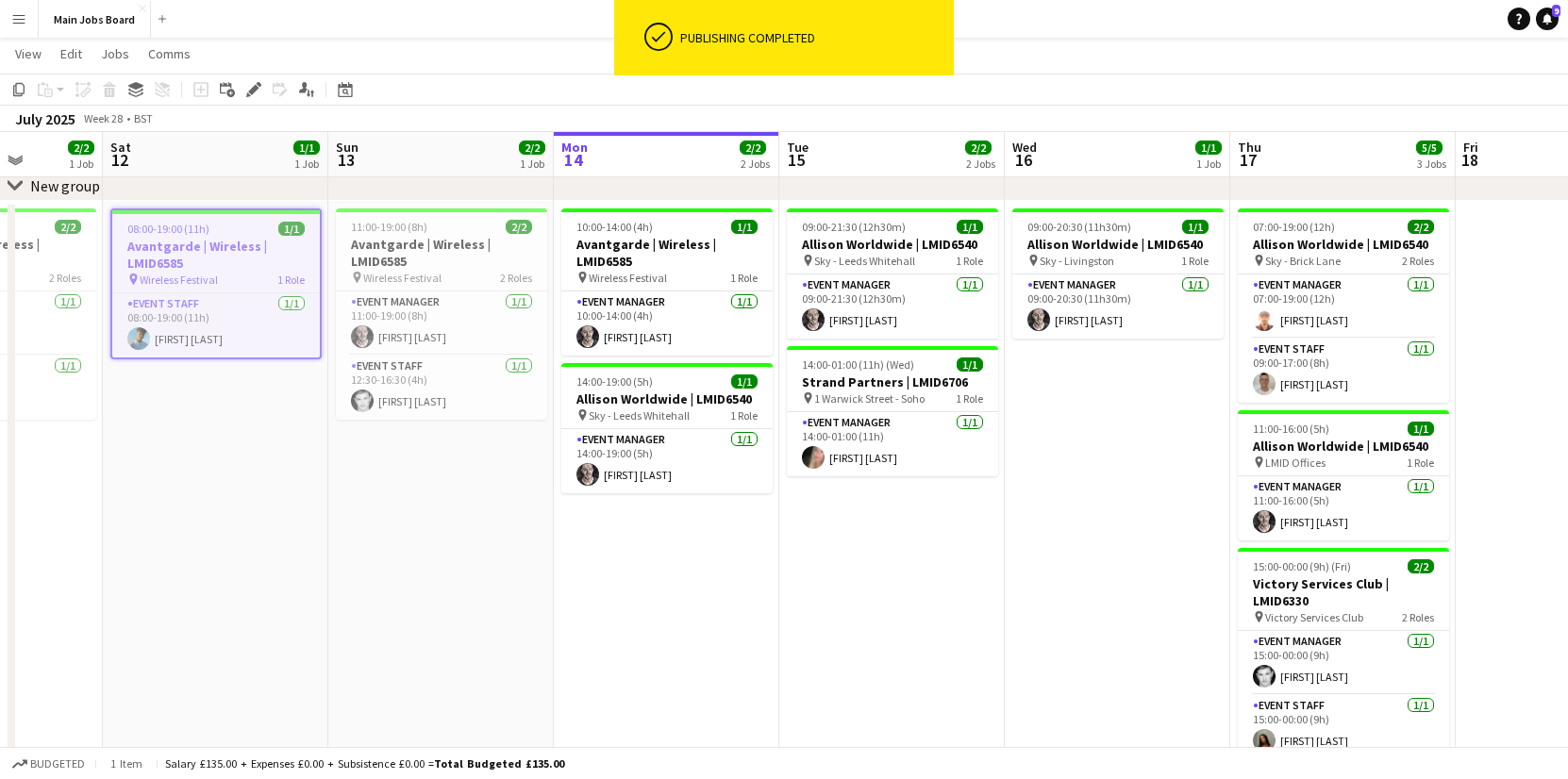 click on "11:00-19:00 (8h)    2/2   Avantgarde | Wireless | LMID6585
pin
Wireless Festival    2 Roles   Event Manager   1/1   11:00-19:00 (8h)
[FIRST] [LAST]  Event Staff   1/1   12:30-16:30 (4h)
[FIRST] [LAST]" at bounding box center (441, 588) 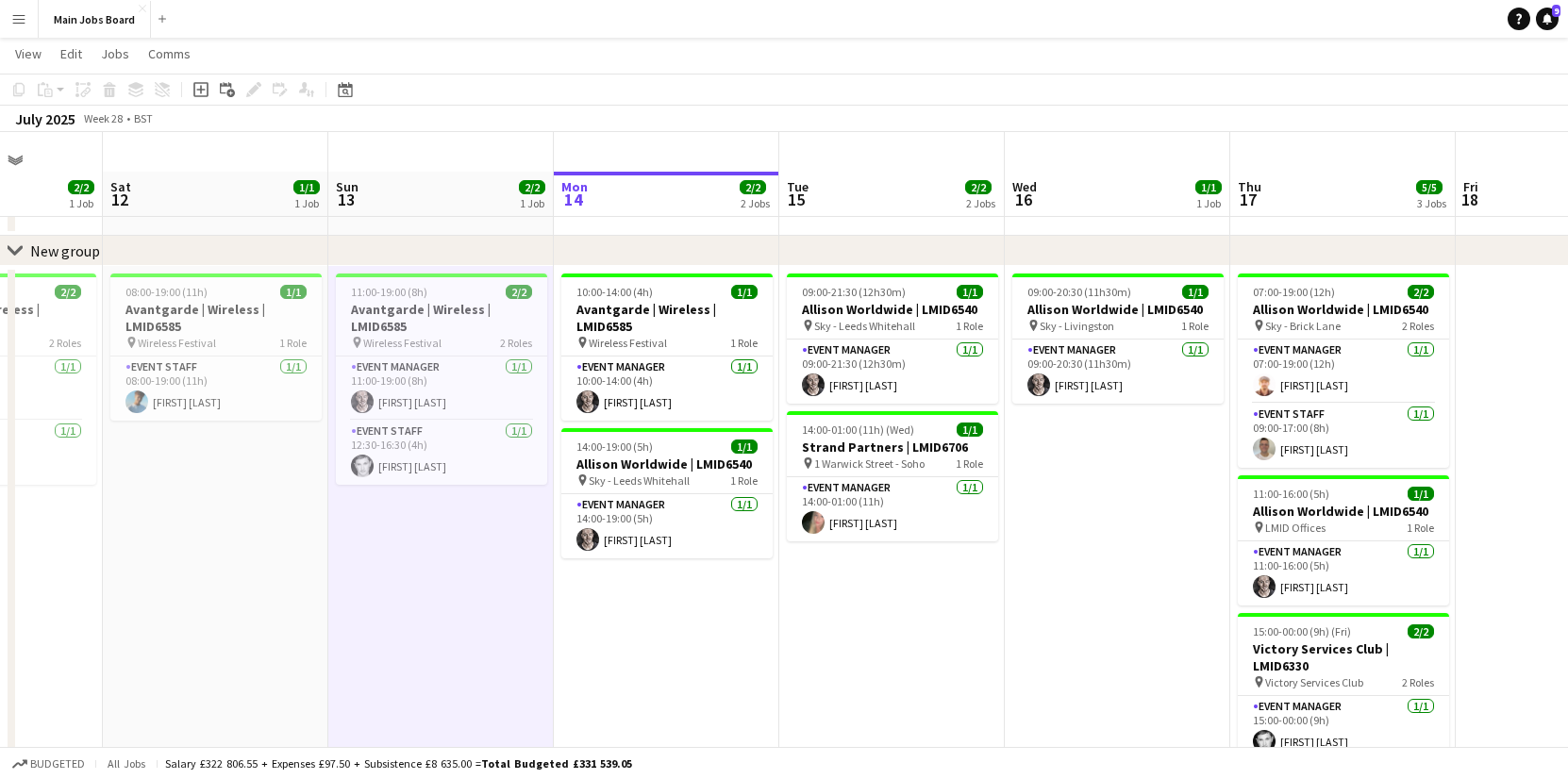 scroll, scrollTop: 7, scrollLeft: 0, axis: vertical 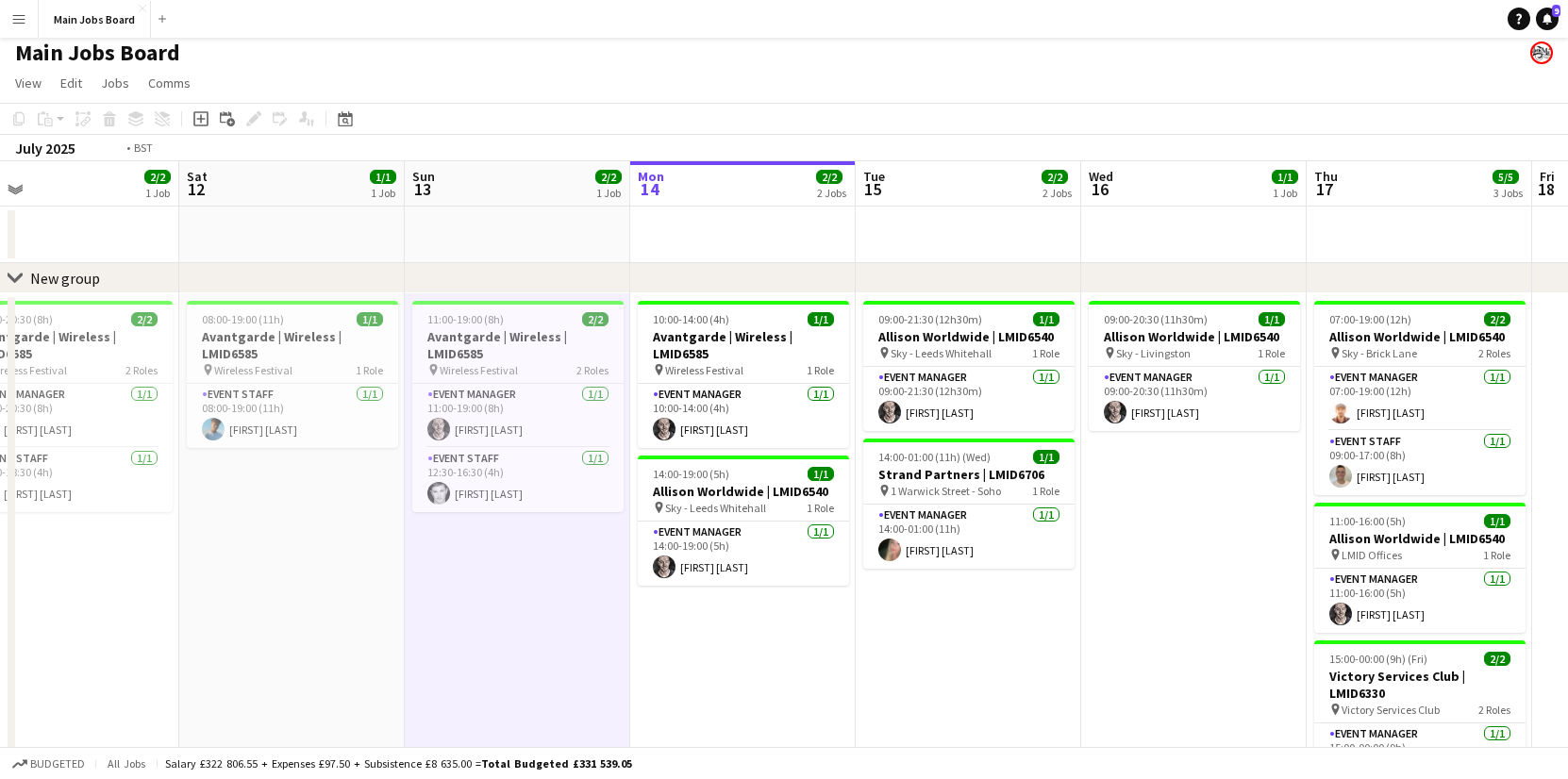 drag, startPoint x: 1153, startPoint y: 587, endPoint x: 294, endPoint y: 587, distance: 859 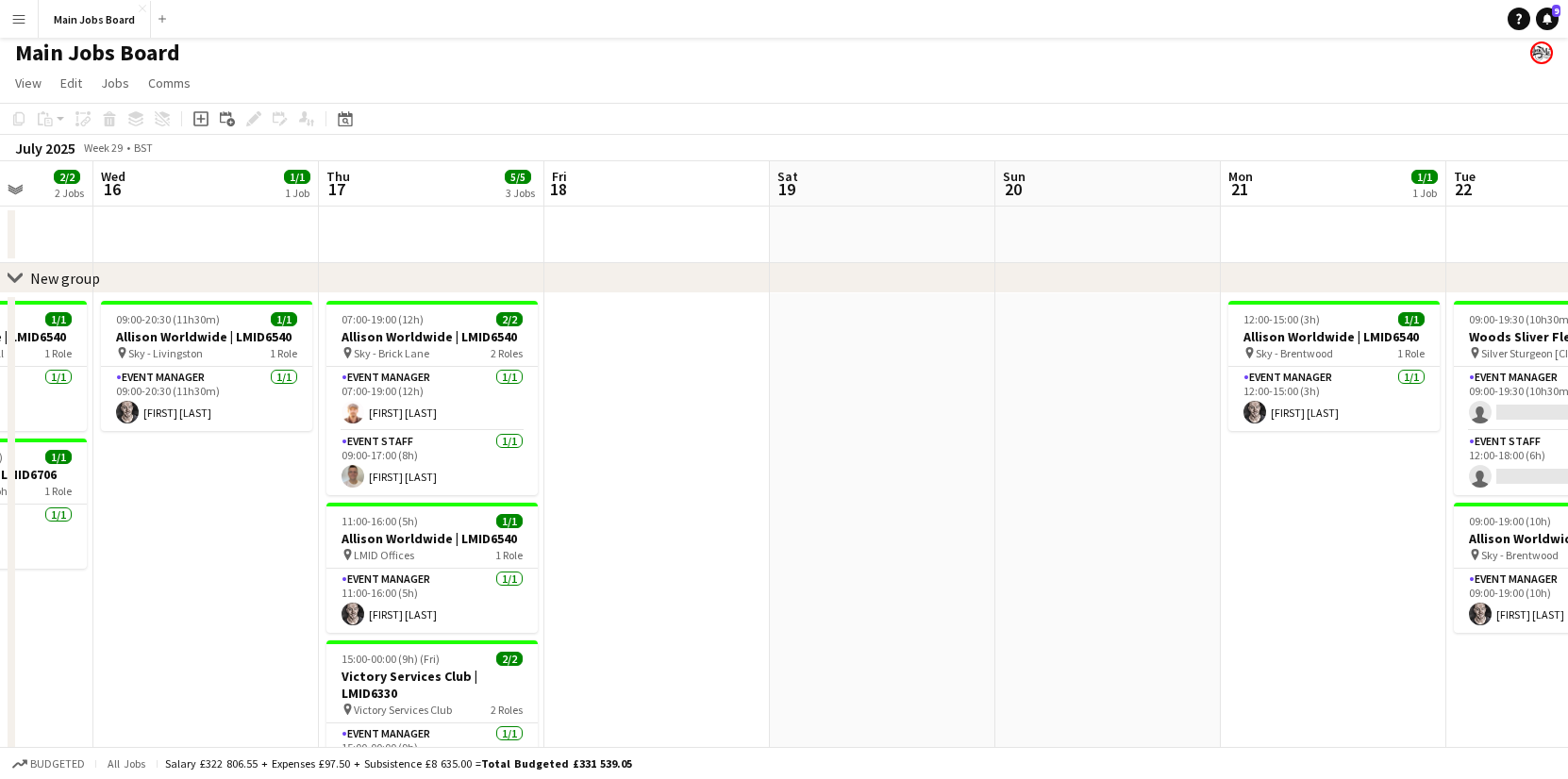 drag, startPoint x: 1108, startPoint y: 583, endPoint x: 378, endPoint y: 583, distance: 730 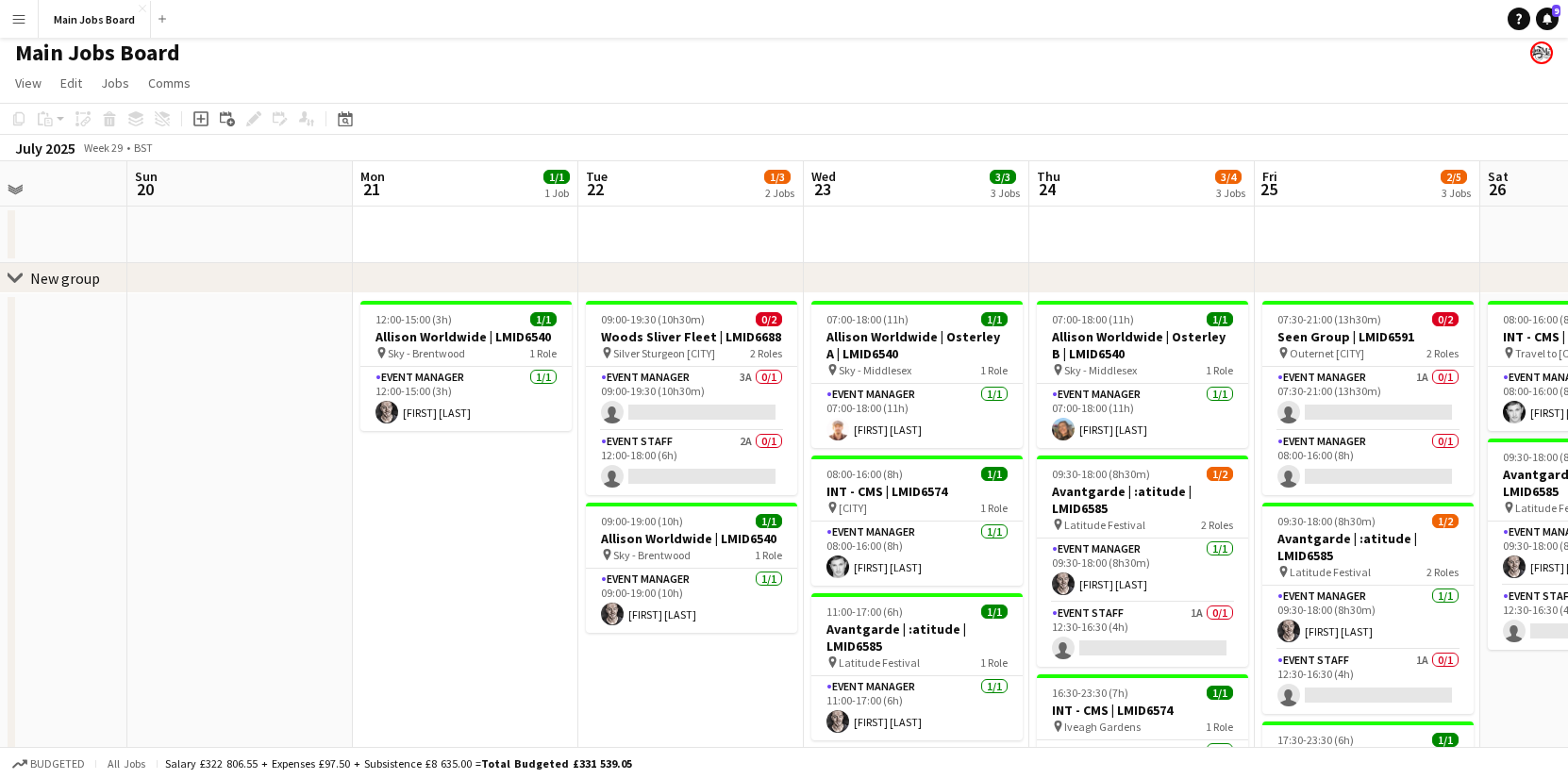 scroll, scrollTop: 0, scrollLeft: 593, axis: horizontal 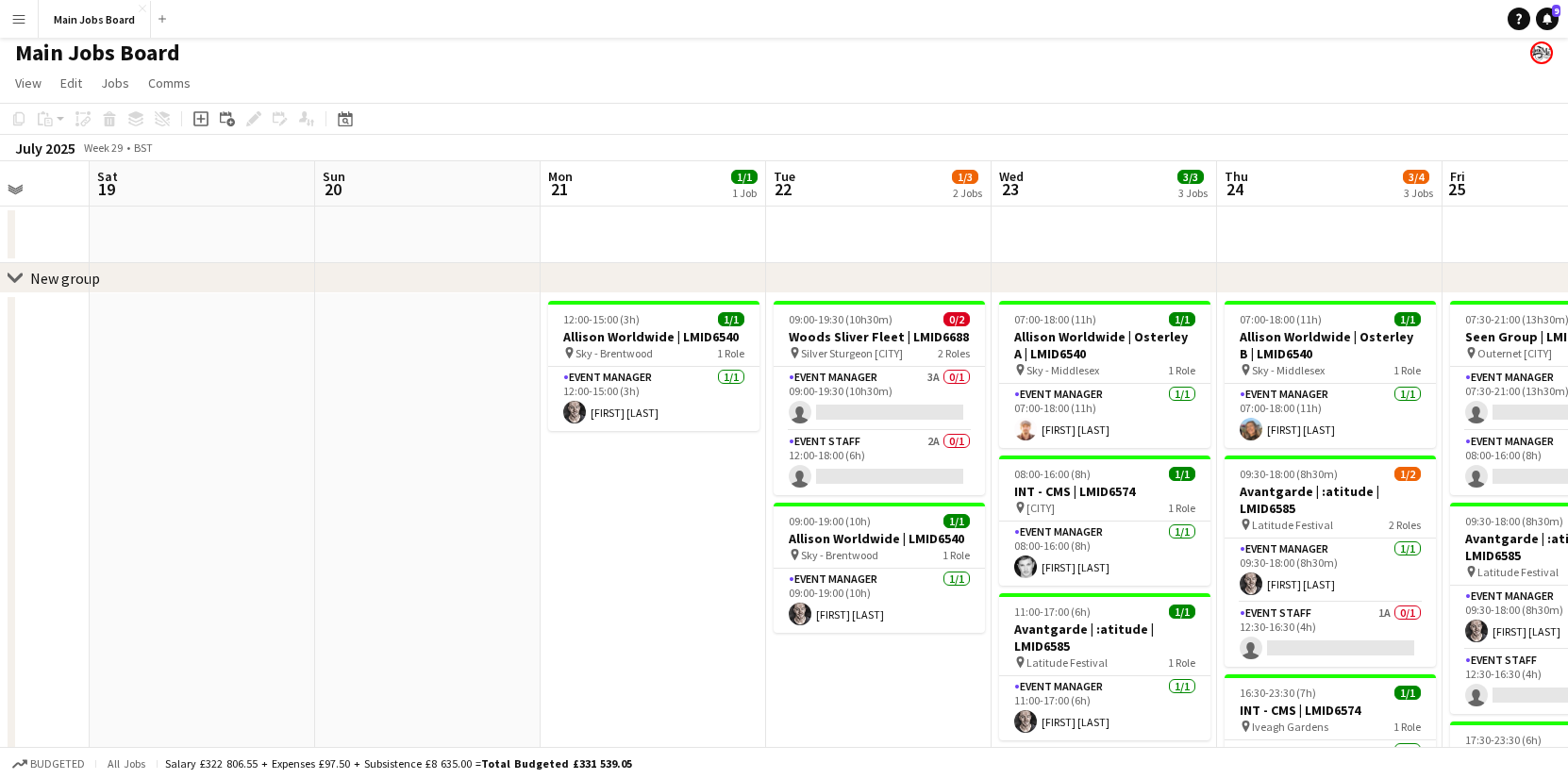 drag, startPoint x: 835, startPoint y: 629, endPoint x: 372, endPoint y: 629, distance: 463 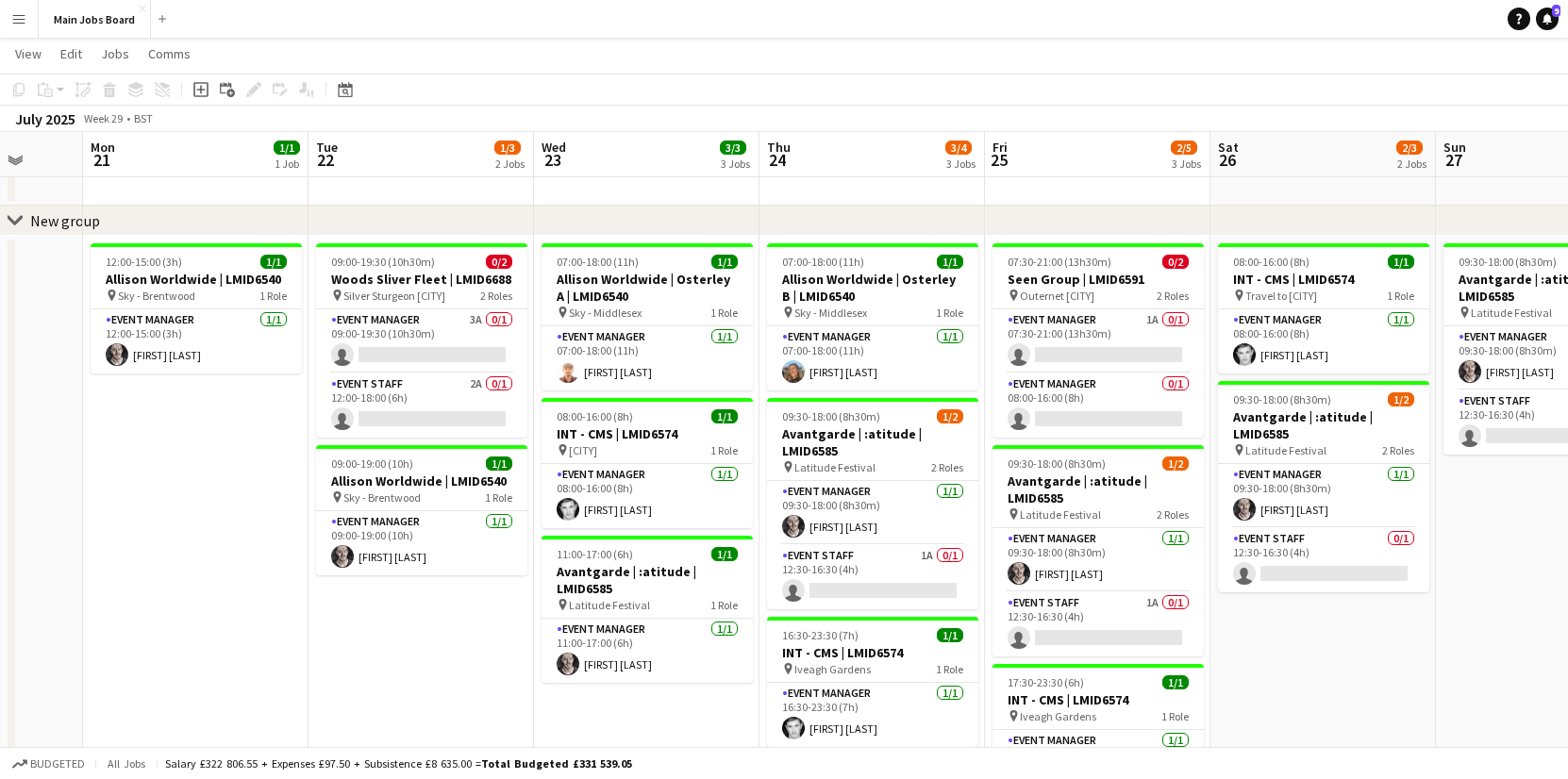 scroll, scrollTop: 79, scrollLeft: 0, axis: vertical 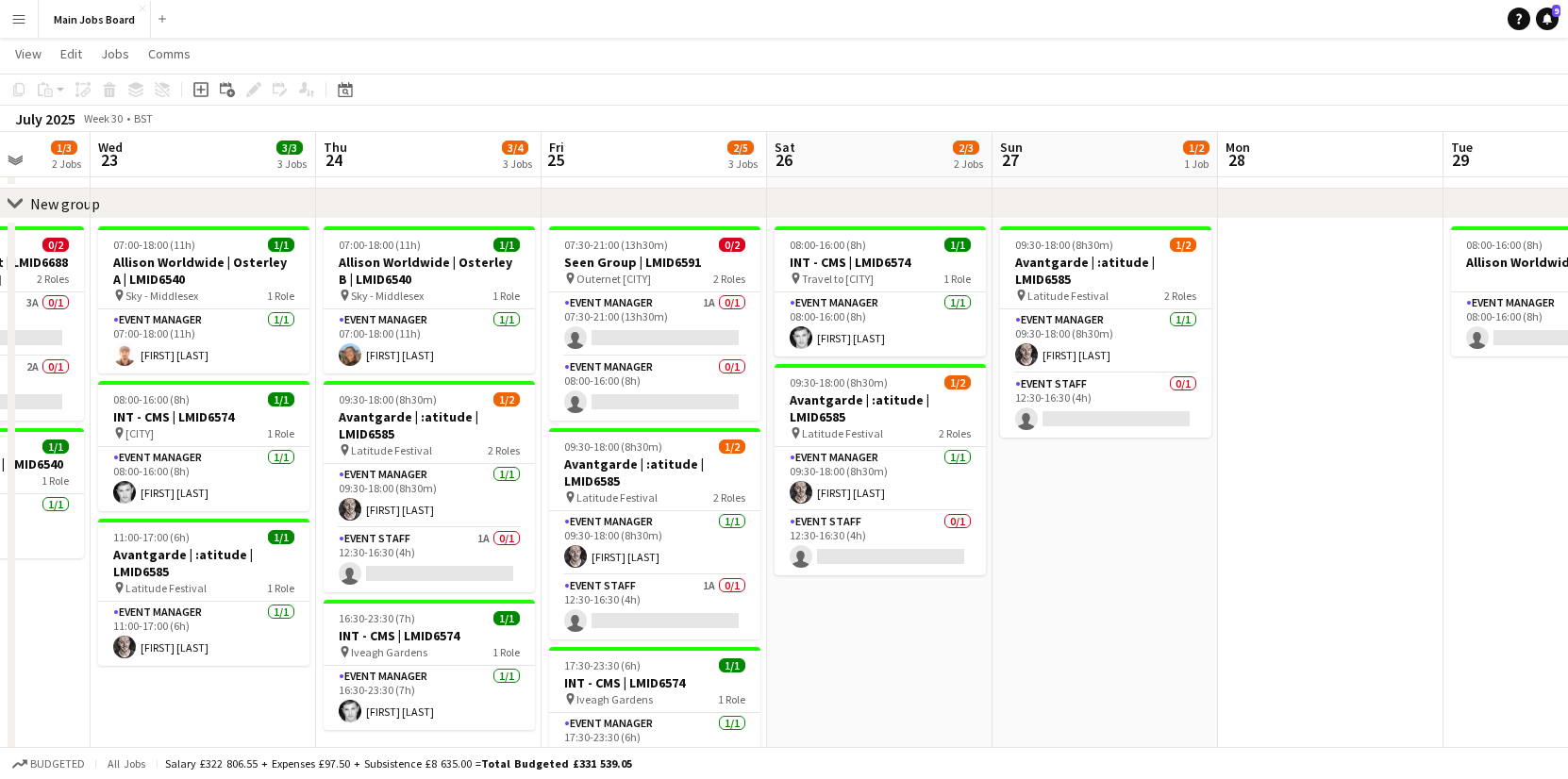 drag, startPoint x: 938, startPoint y: 622, endPoint x: 493, endPoint y: 622, distance: 445 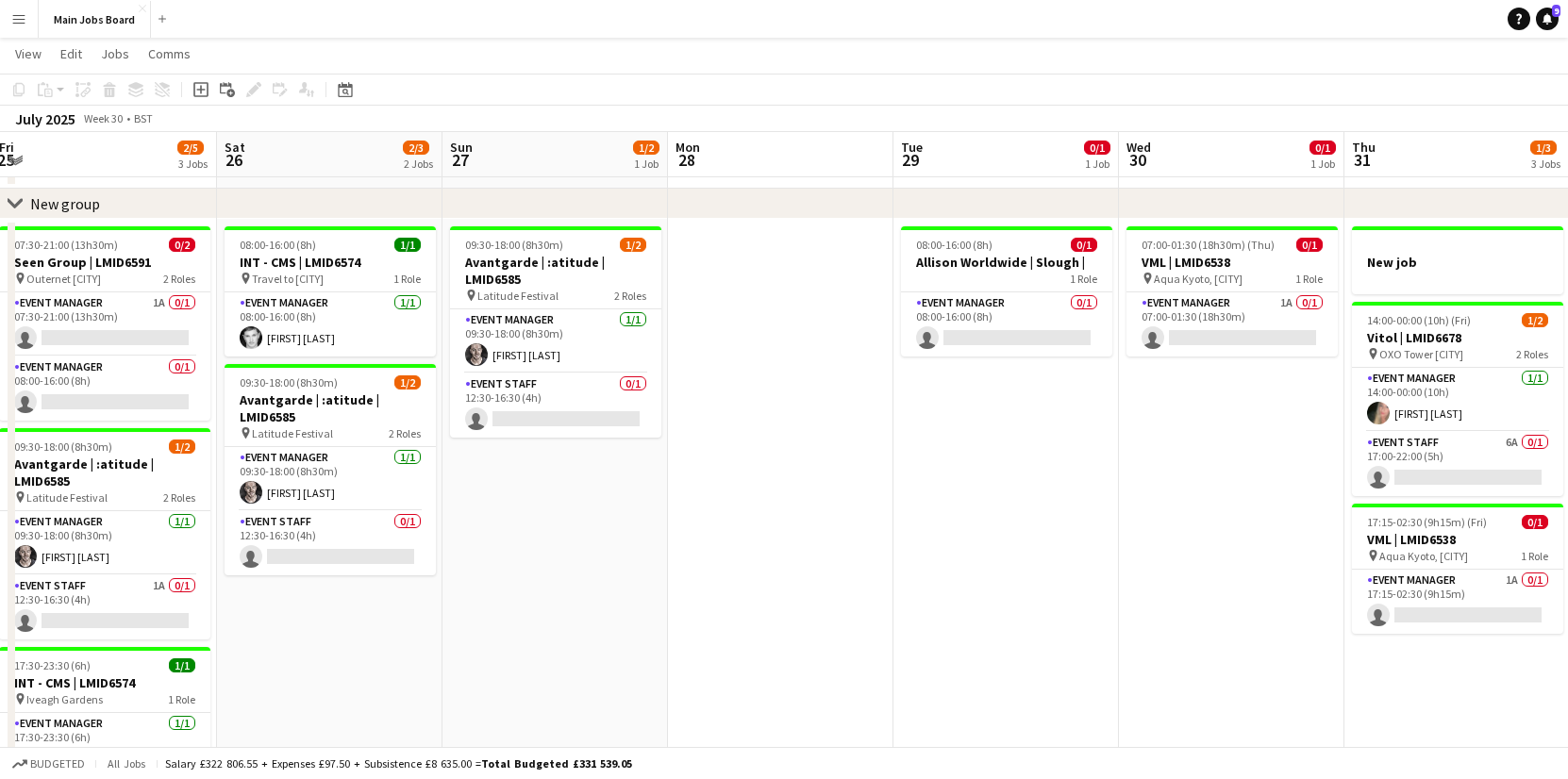 scroll, scrollTop: 0, scrollLeft: 742, axis: horizontal 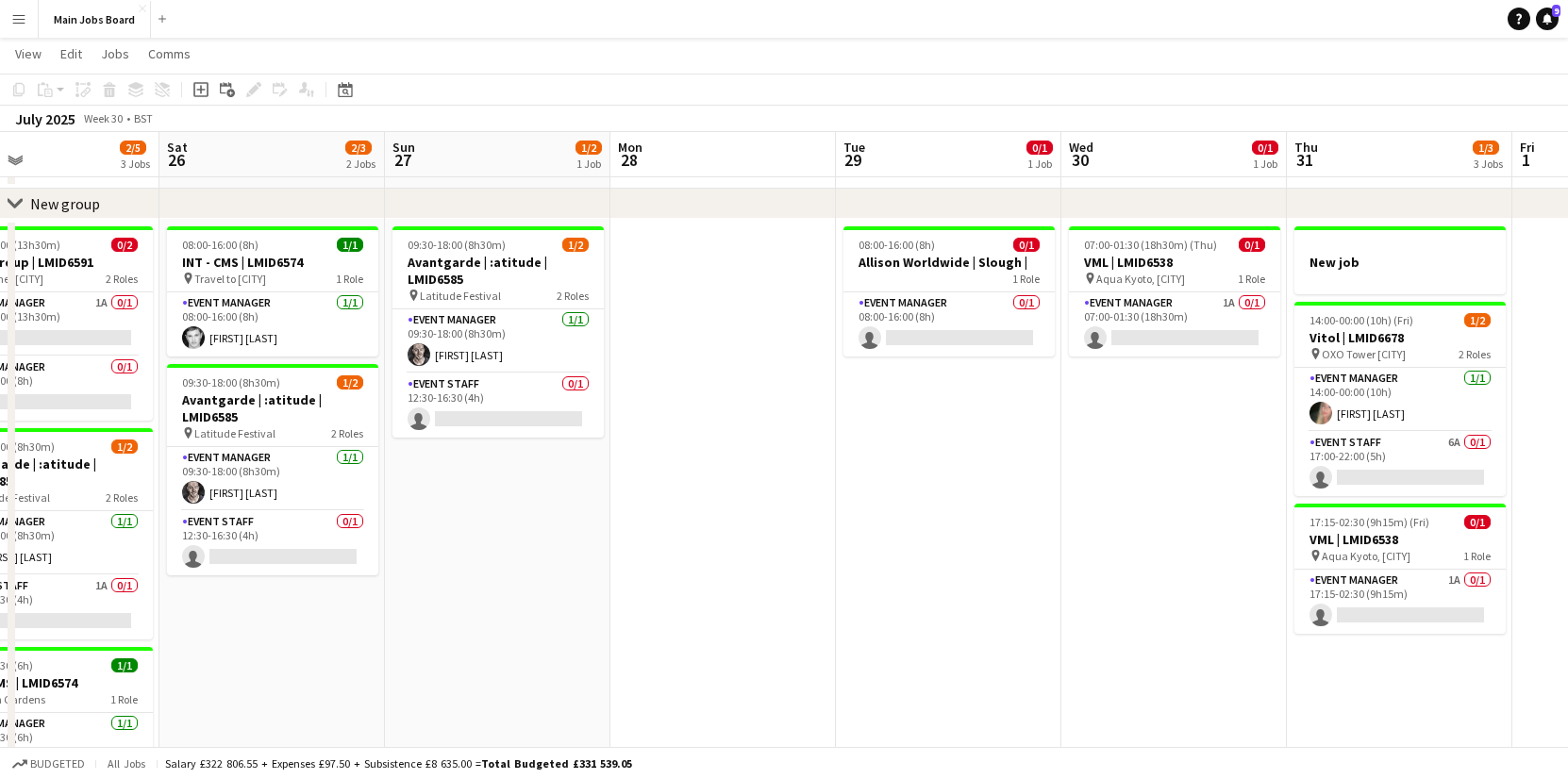 drag, startPoint x: 1124, startPoint y: 591, endPoint x: 516, endPoint y: 591, distance: 608 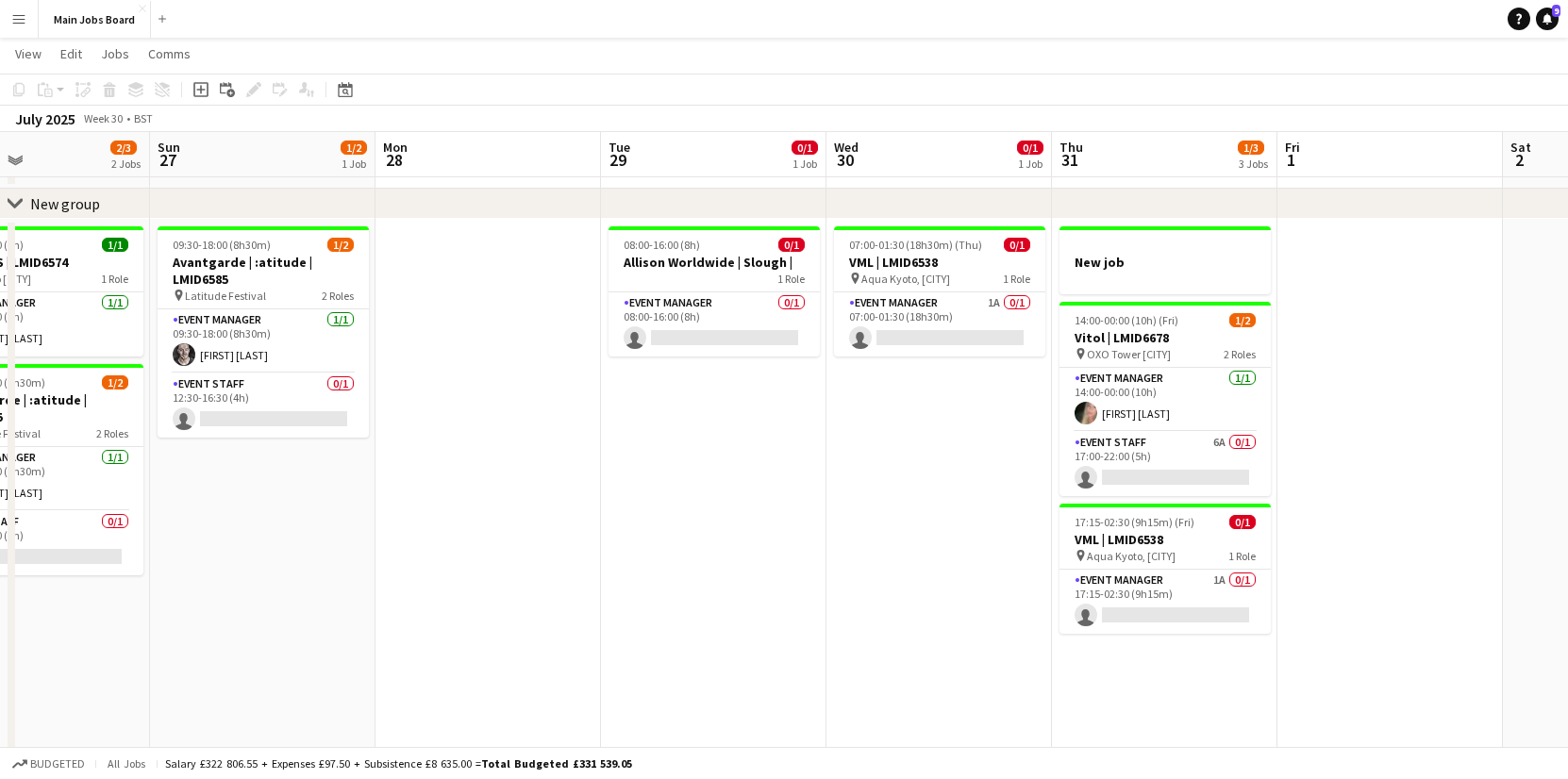 scroll, scrollTop: 0, scrollLeft: 588, axis: horizontal 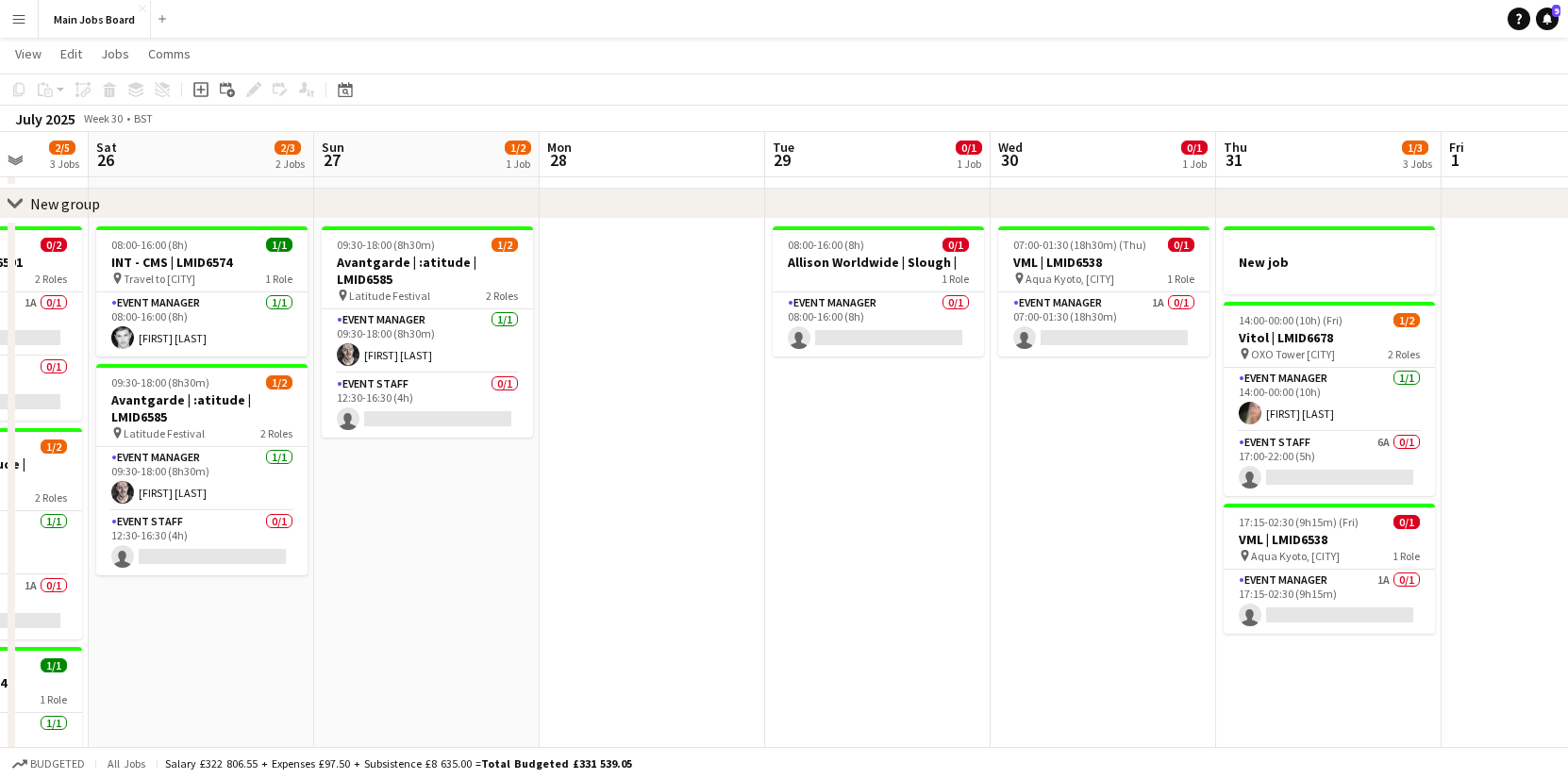 drag, startPoint x: 1077, startPoint y: 535, endPoint x: 780, endPoint y: 527, distance: 297.10772 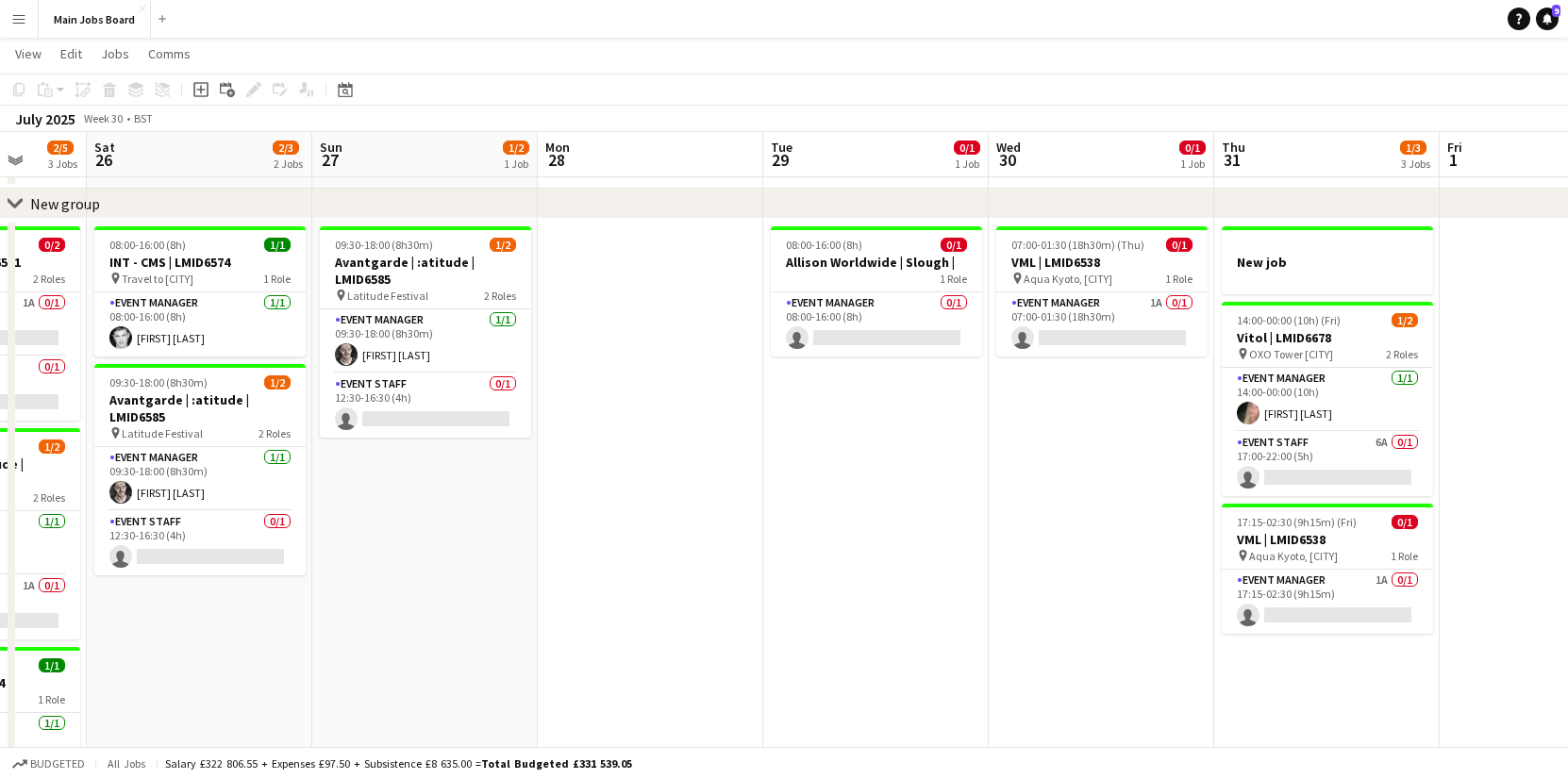drag, startPoint x: 529, startPoint y: 526, endPoint x: 976, endPoint y: 542, distance: 447.2863 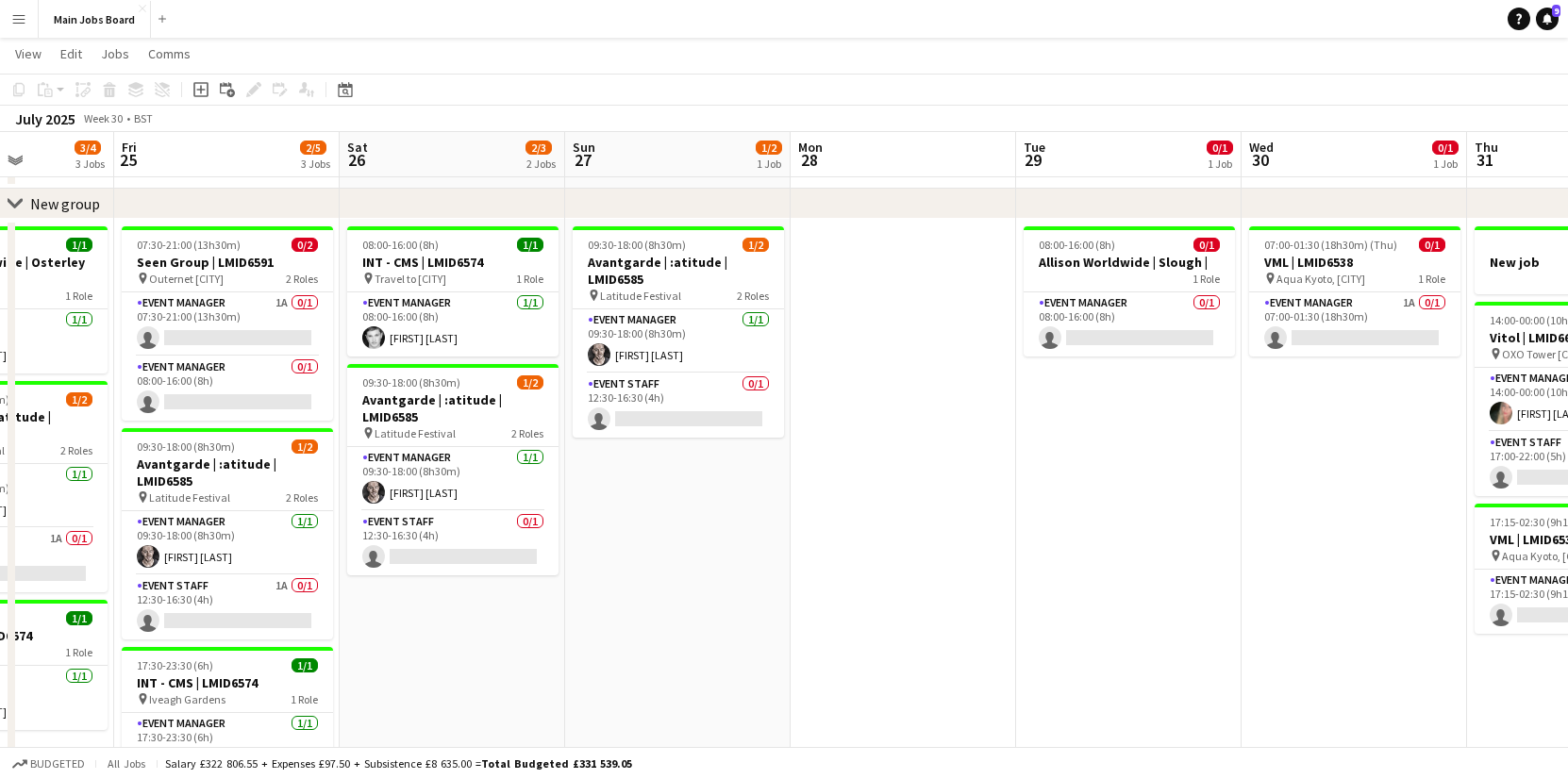 scroll, scrollTop: 0, scrollLeft: 529, axis: horizontal 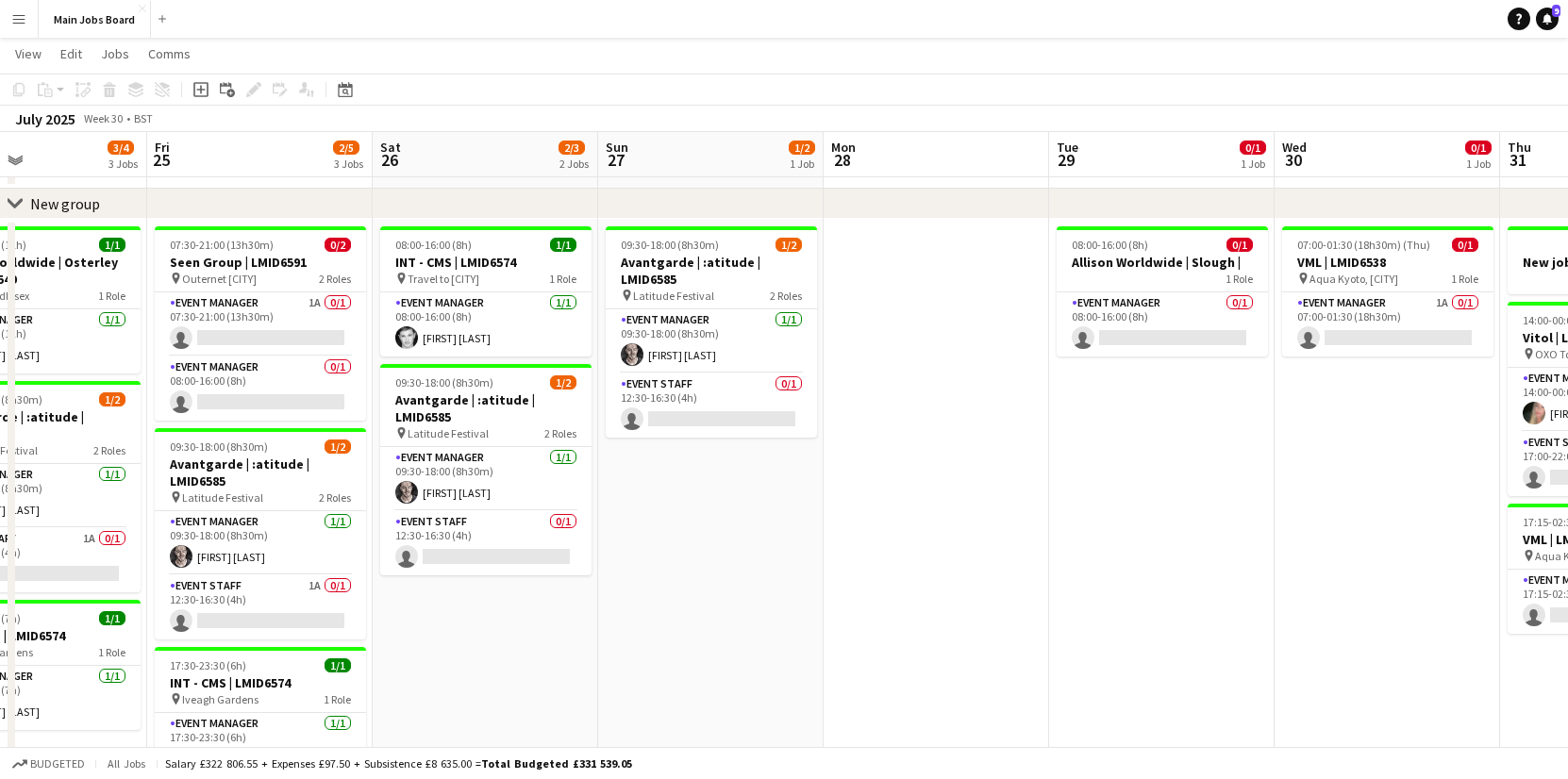 drag, startPoint x: 623, startPoint y: 565, endPoint x: 684, endPoint y: 565, distance: 61 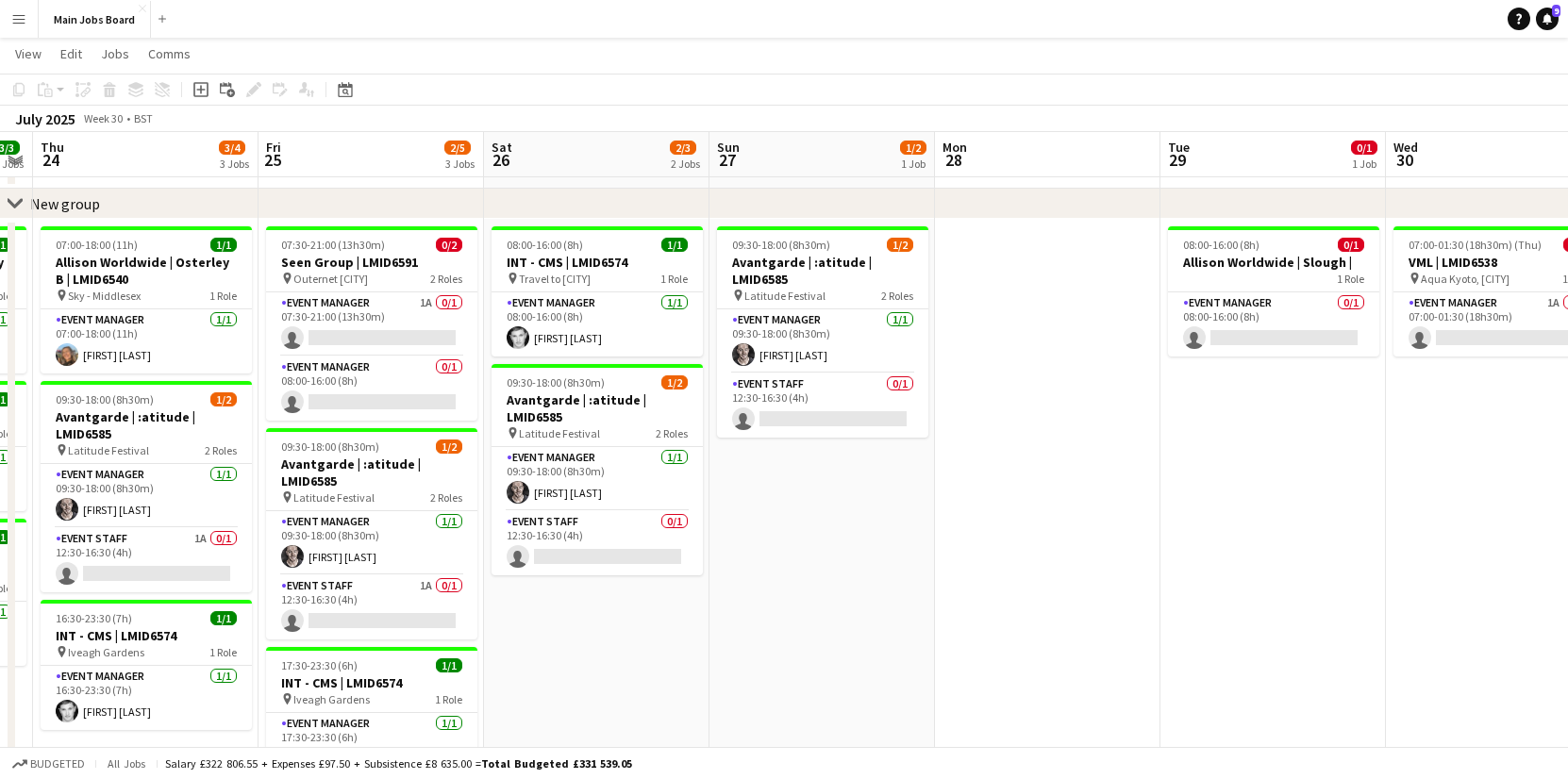 drag, startPoint x: 490, startPoint y: 620, endPoint x: 602, endPoint y: 621, distance: 112.0045 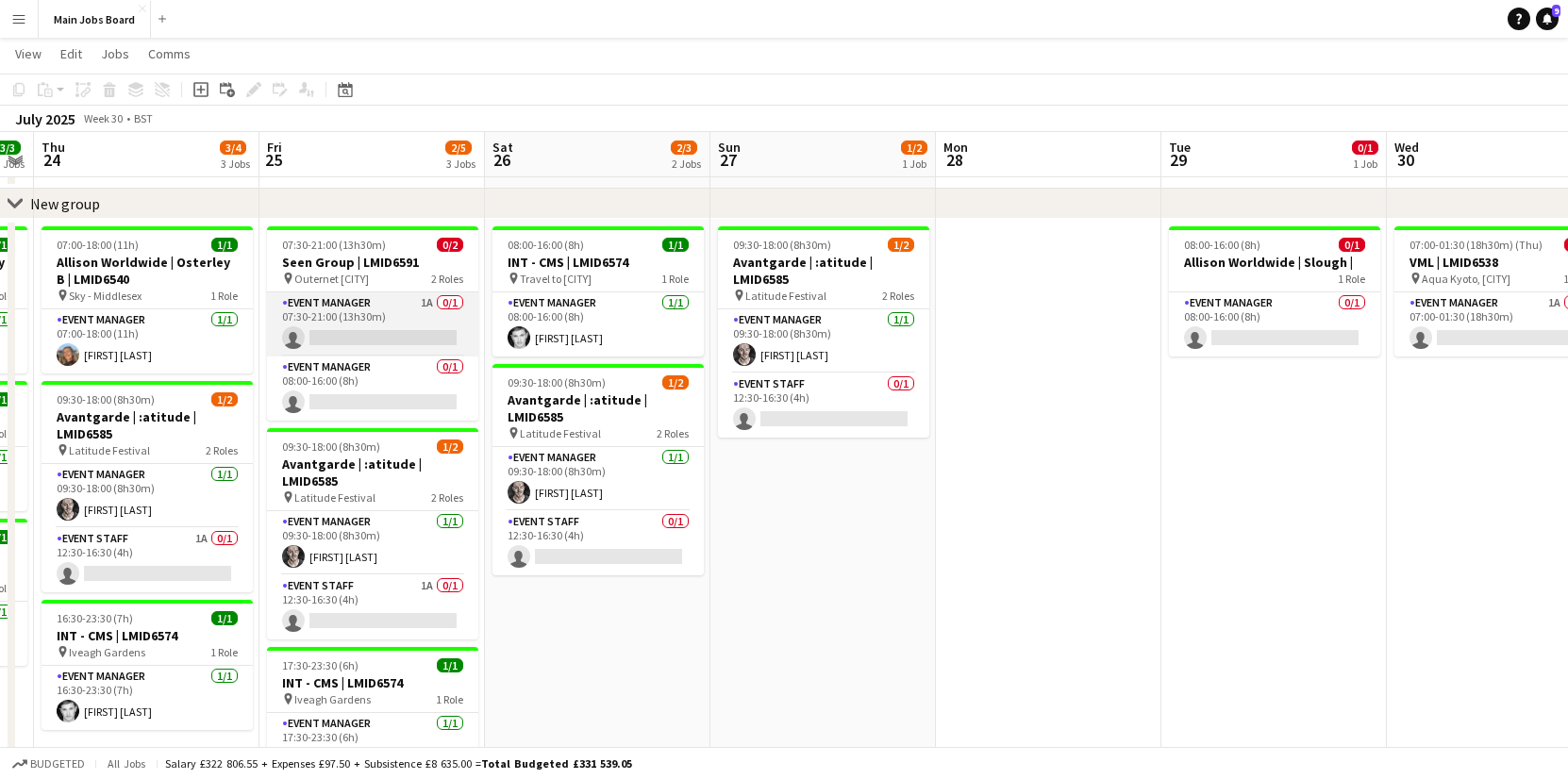 click on "Event Manager   1A   0/1   07:30-21:00 (13h30m)
single-neutral-actions" at bounding box center [373, 324] 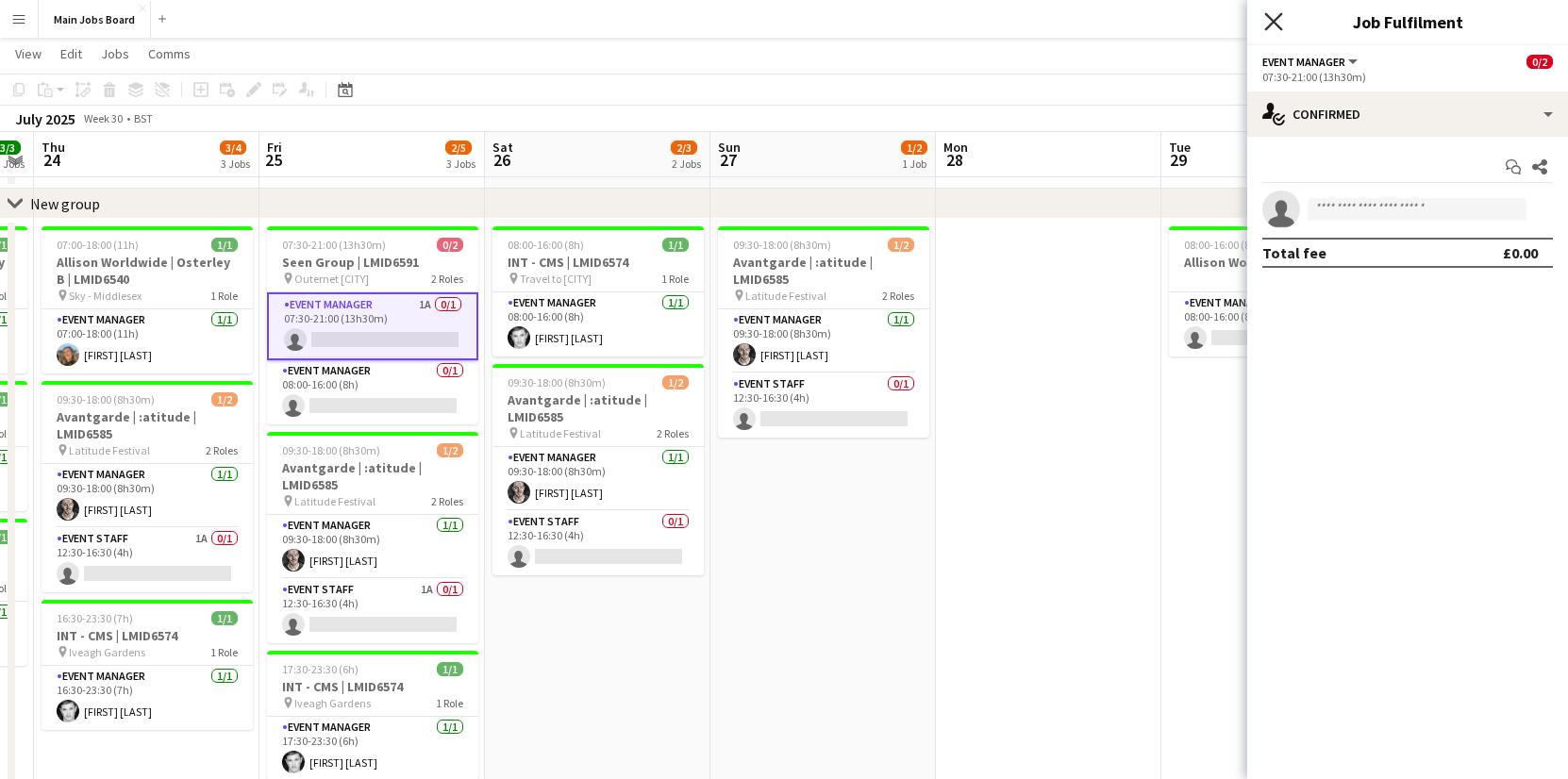 click 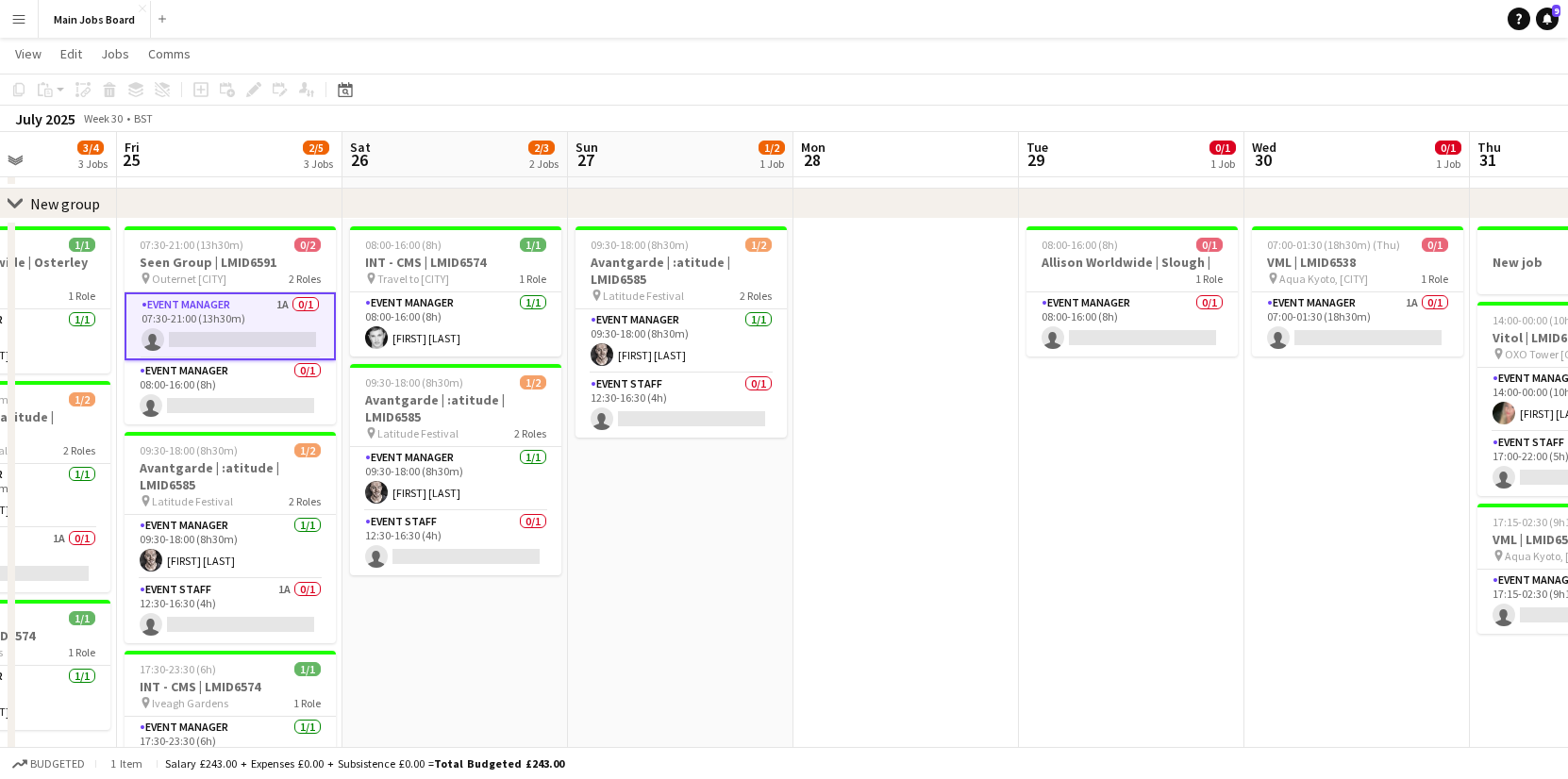 drag, startPoint x: 744, startPoint y: 515, endPoint x: 869, endPoint y: 515, distance: 125 